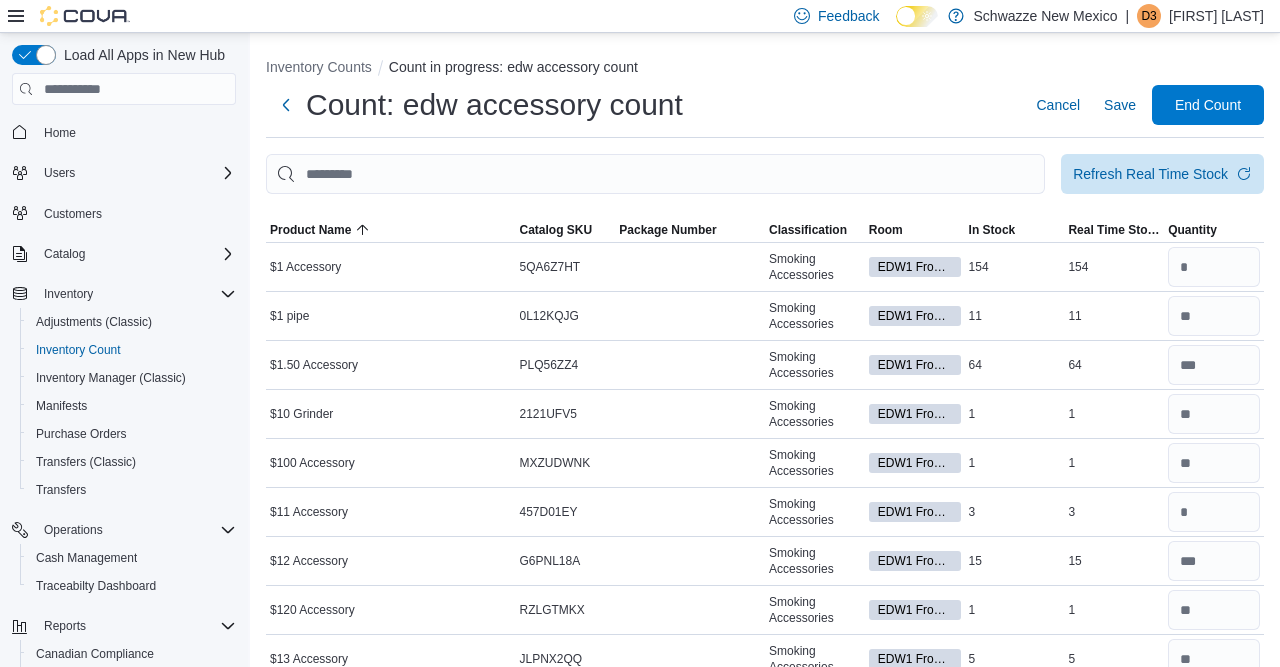 scroll, scrollTop: 935, scrollLeft: 0, axis: vertical 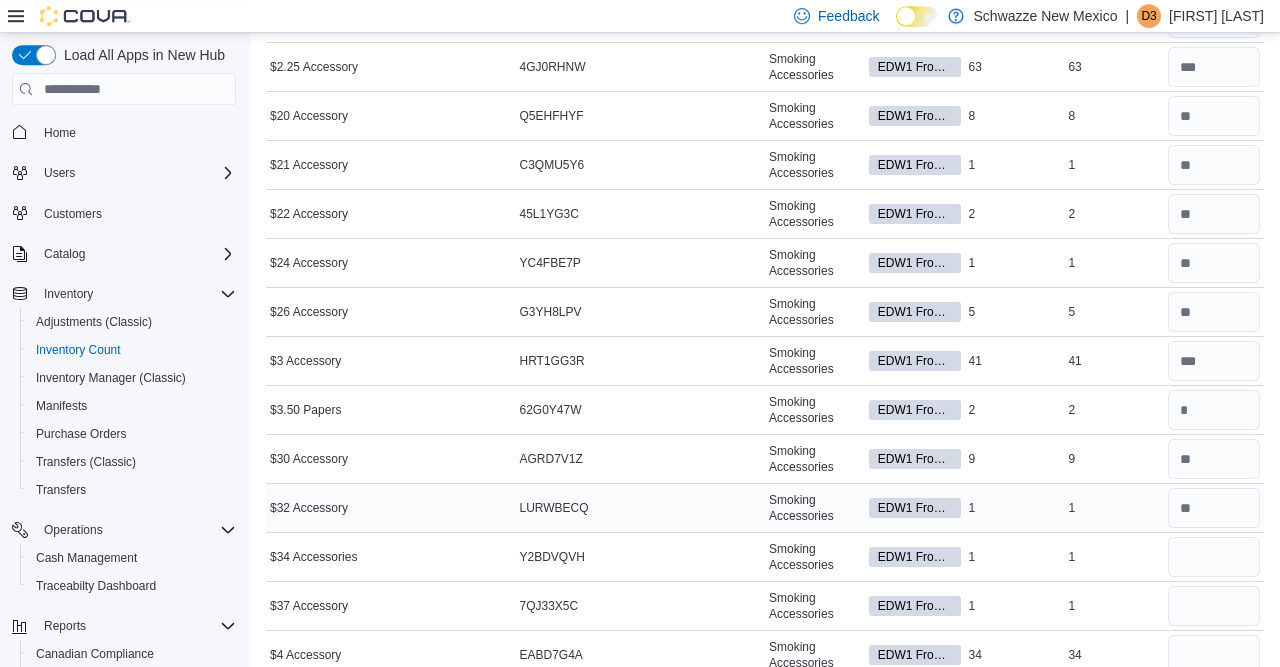 type on "*" 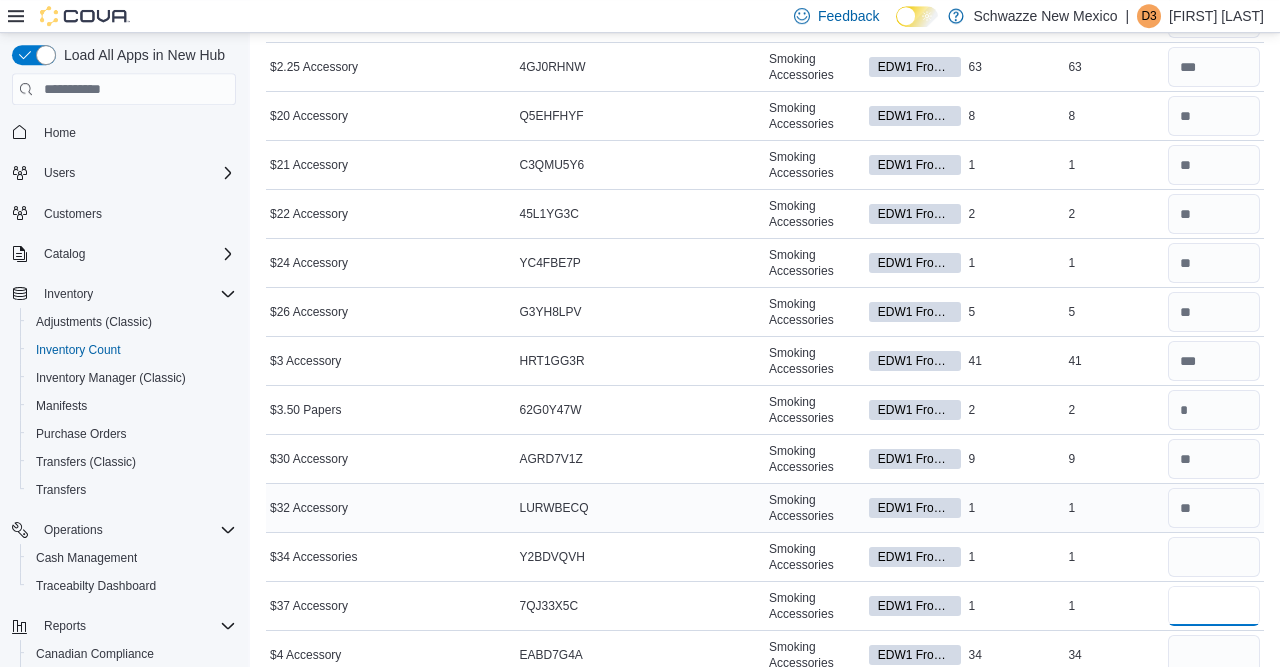 type 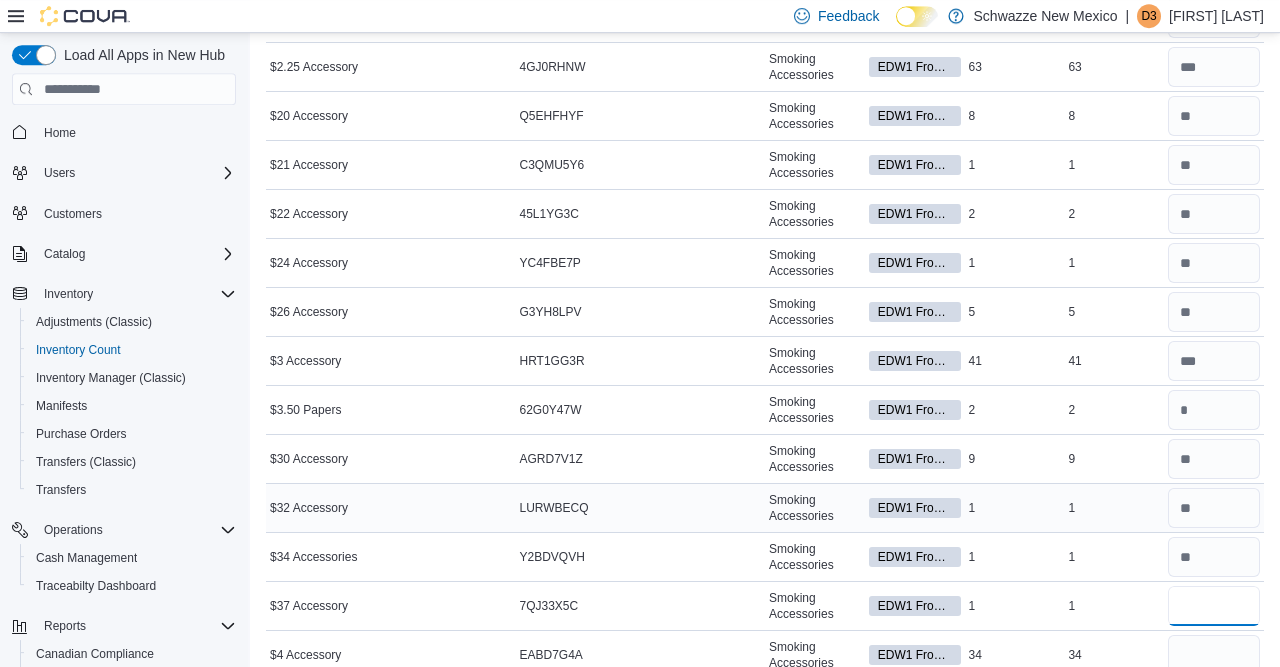 type on "*" 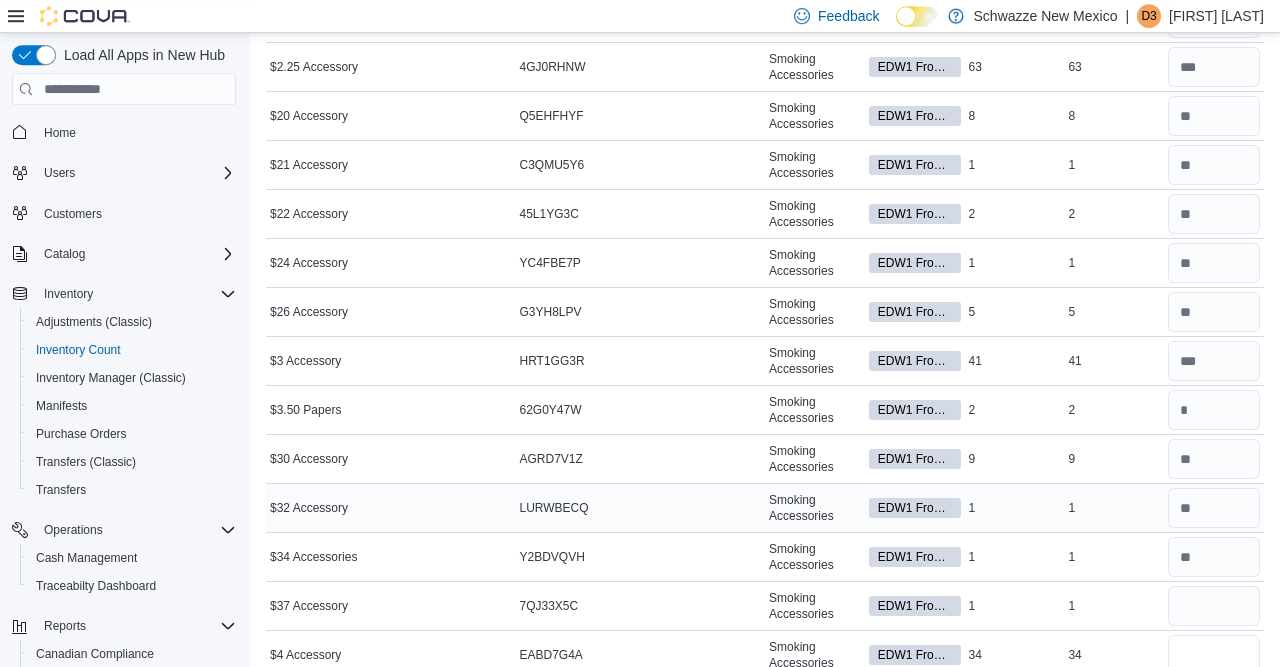 type 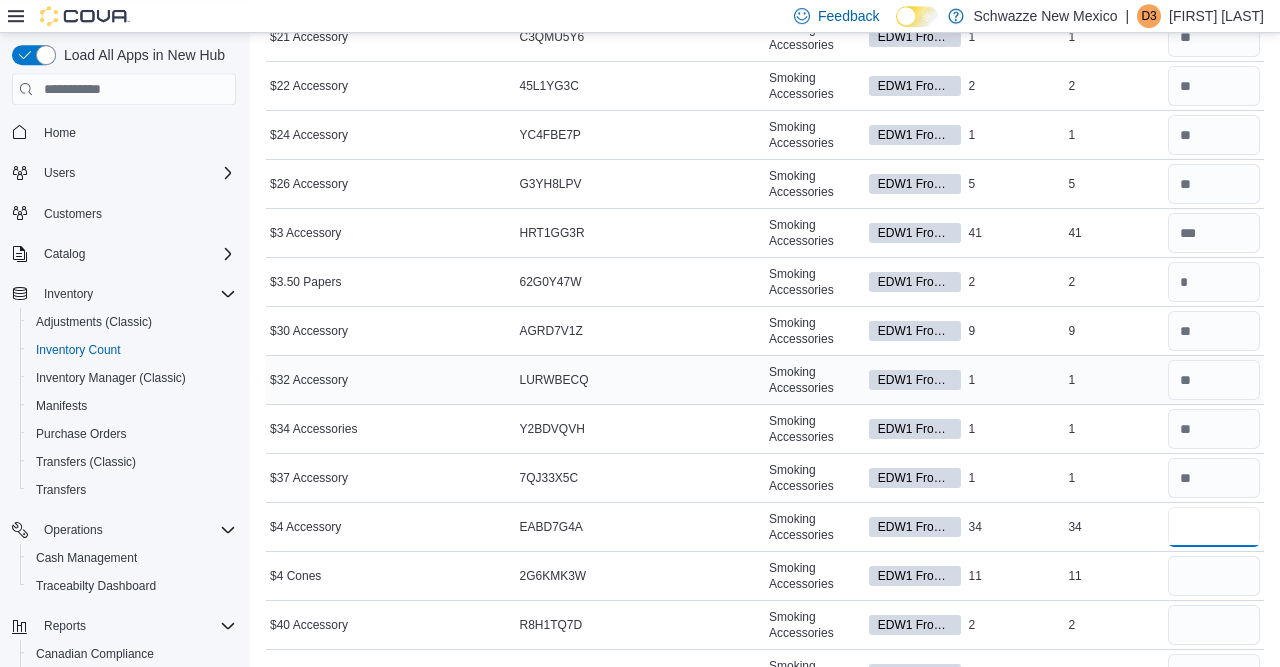 scroll, scrollTop: 1065, scrollLeft: 0, axis: vertical 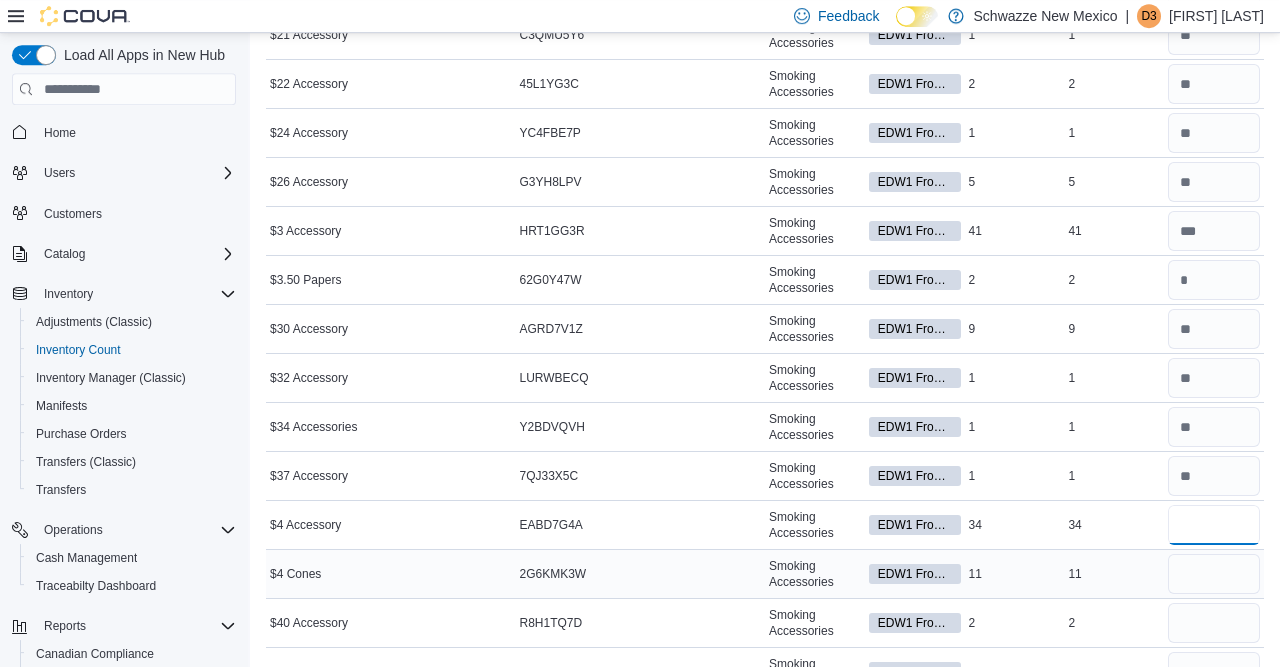 type on "**" 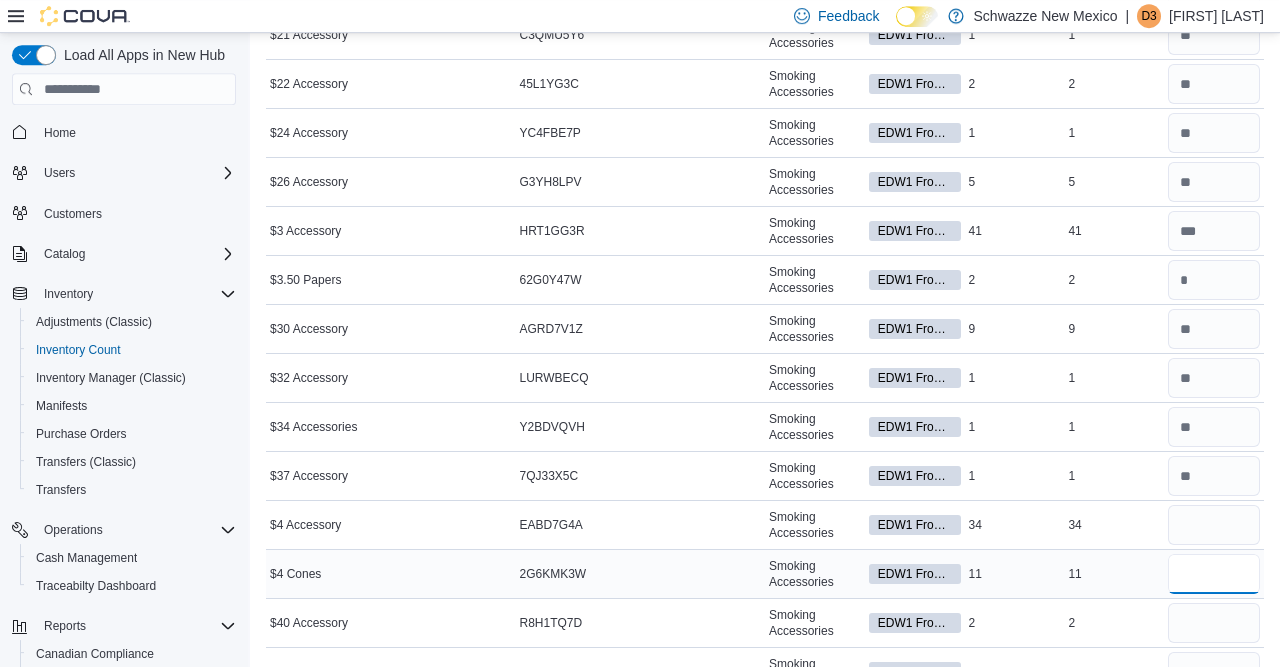 type 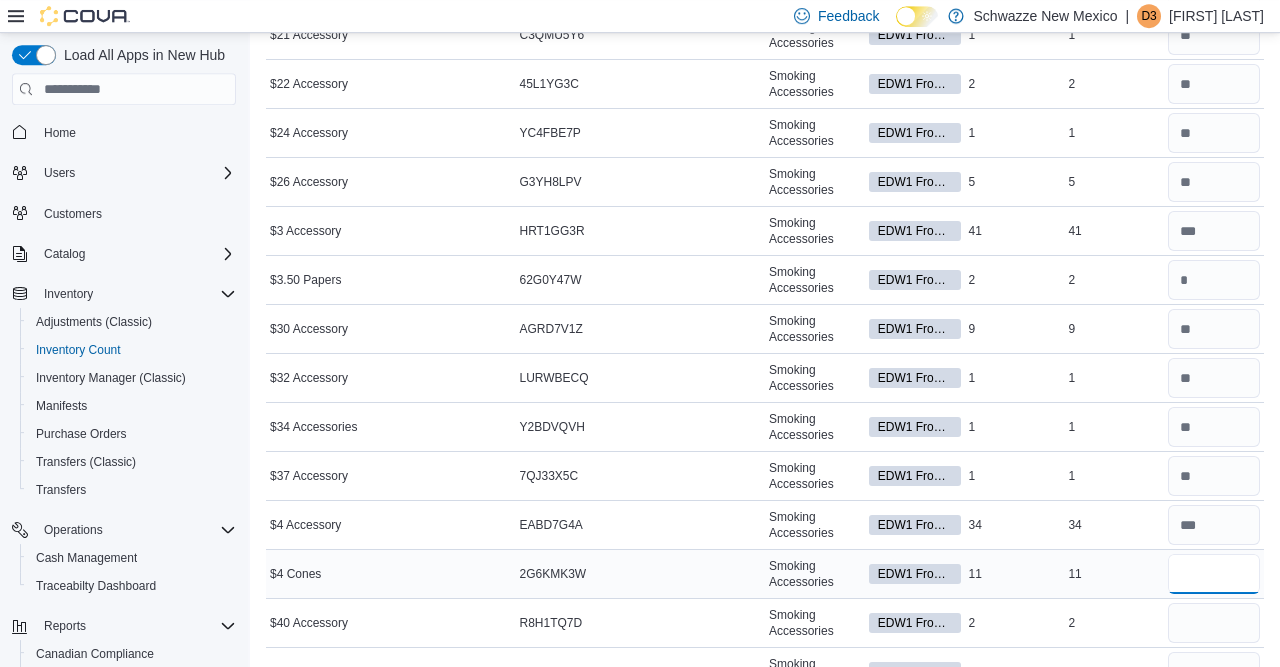 click at bounding box center [1214, 574] 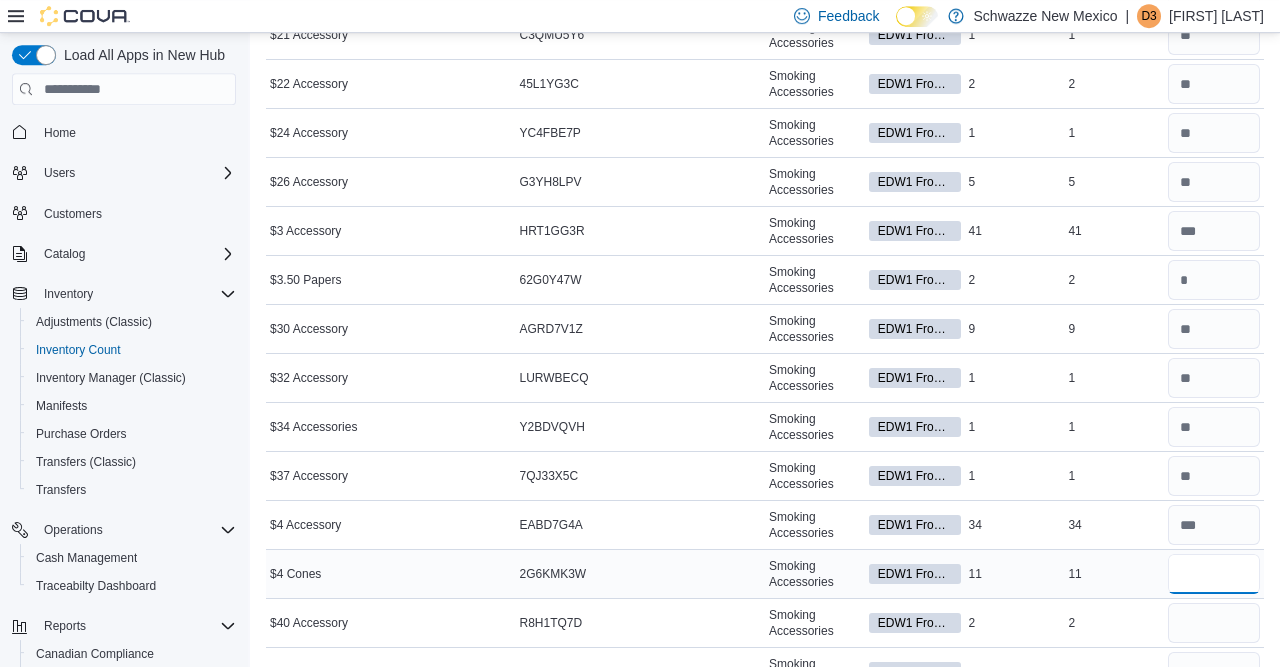 type on "*" 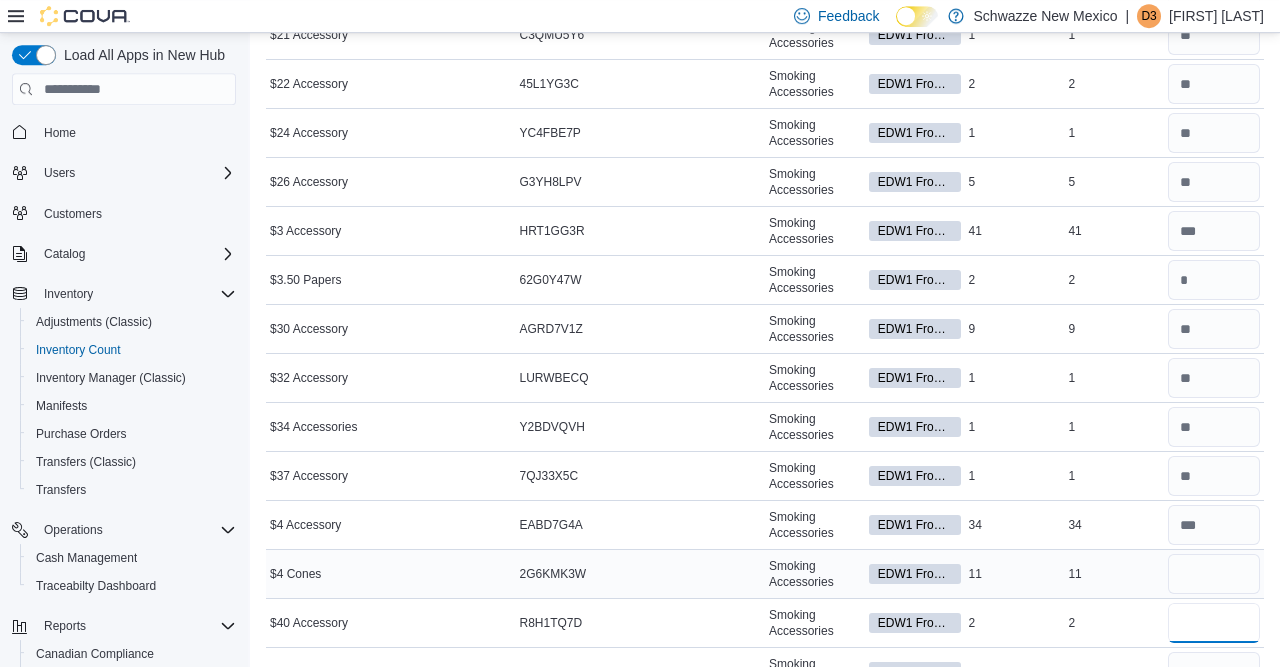 type 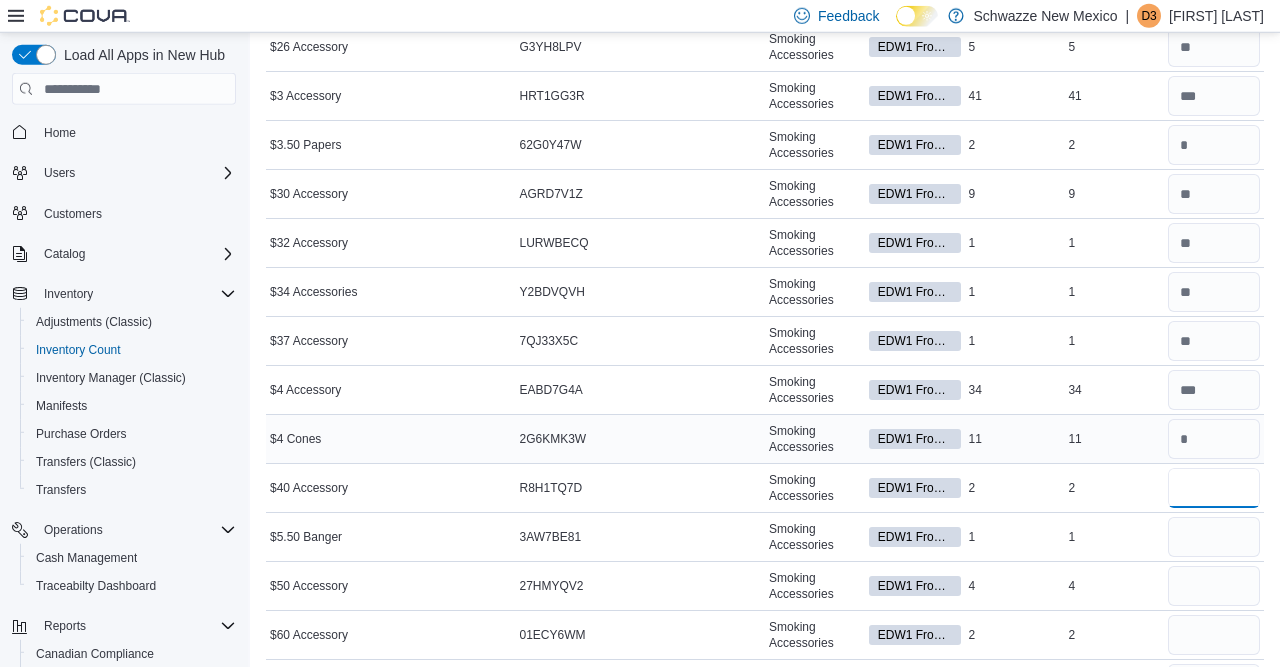 scroll, scrollTop: 1200, scrollLeft: 0, axis: vertical 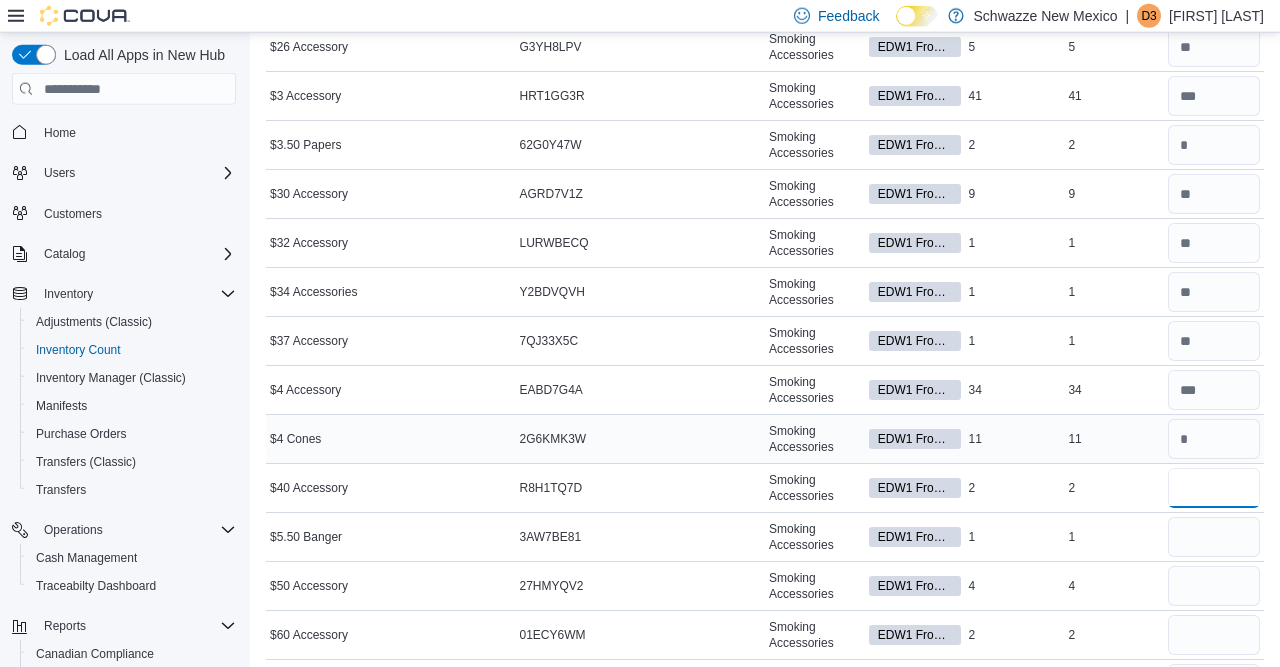 type on "*" 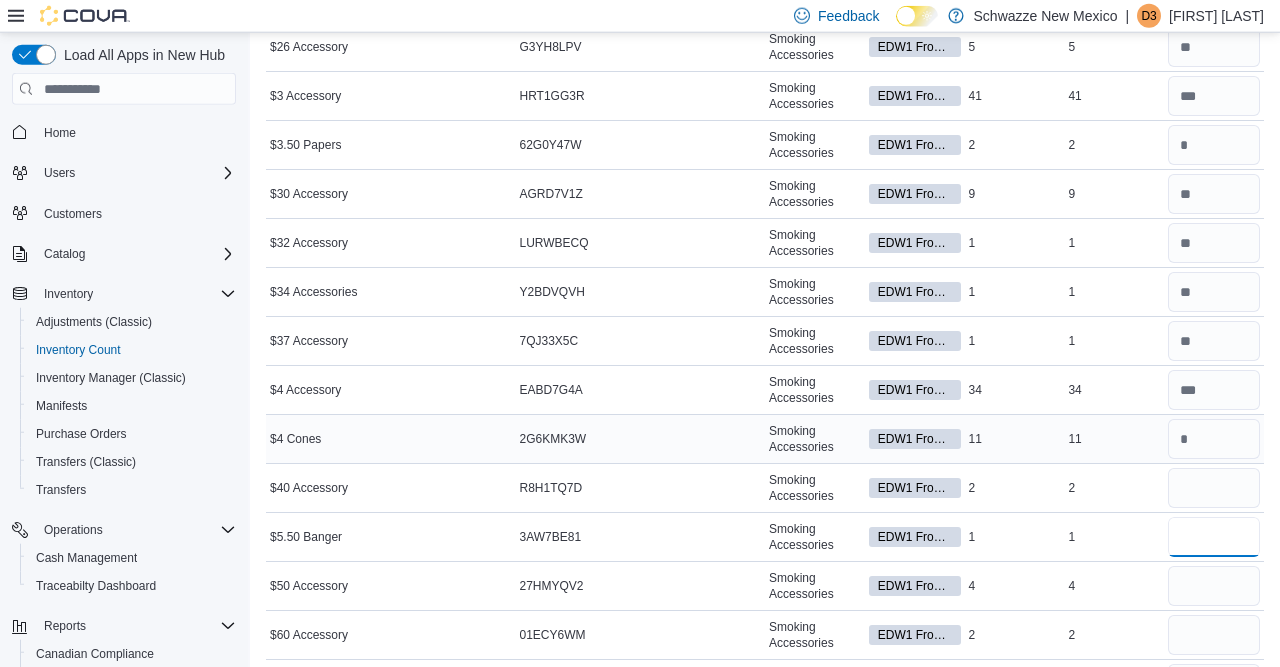 type 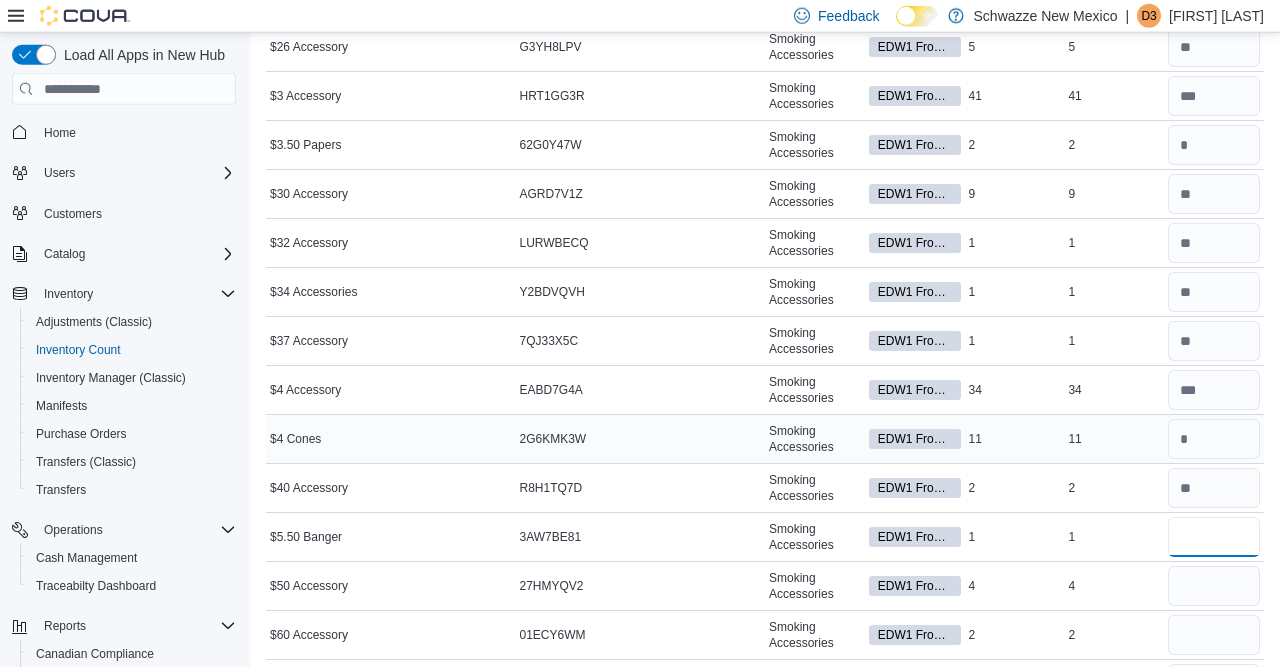 type on "*" 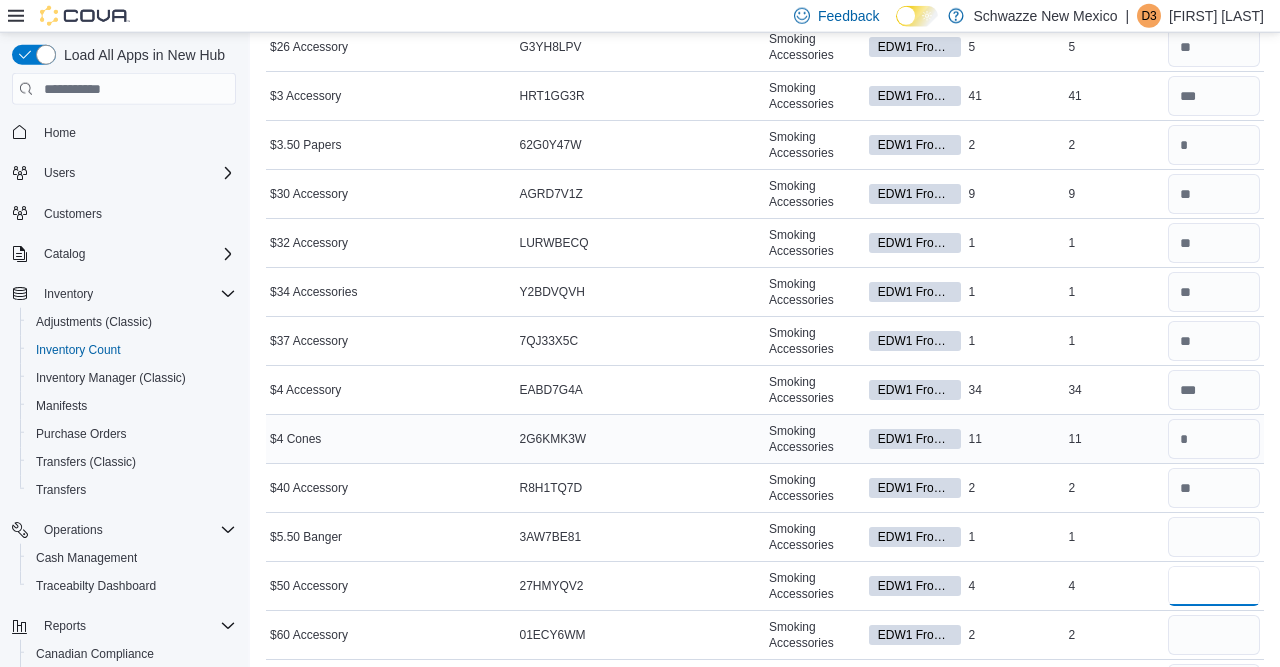 type 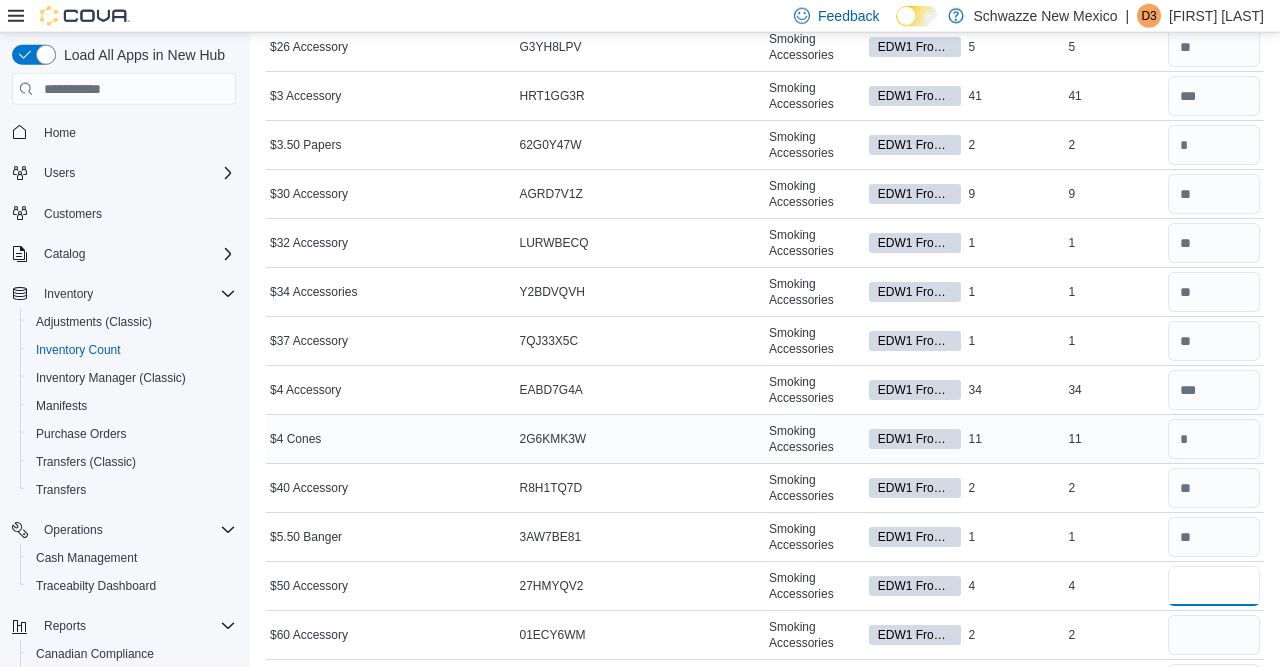 type on "*" 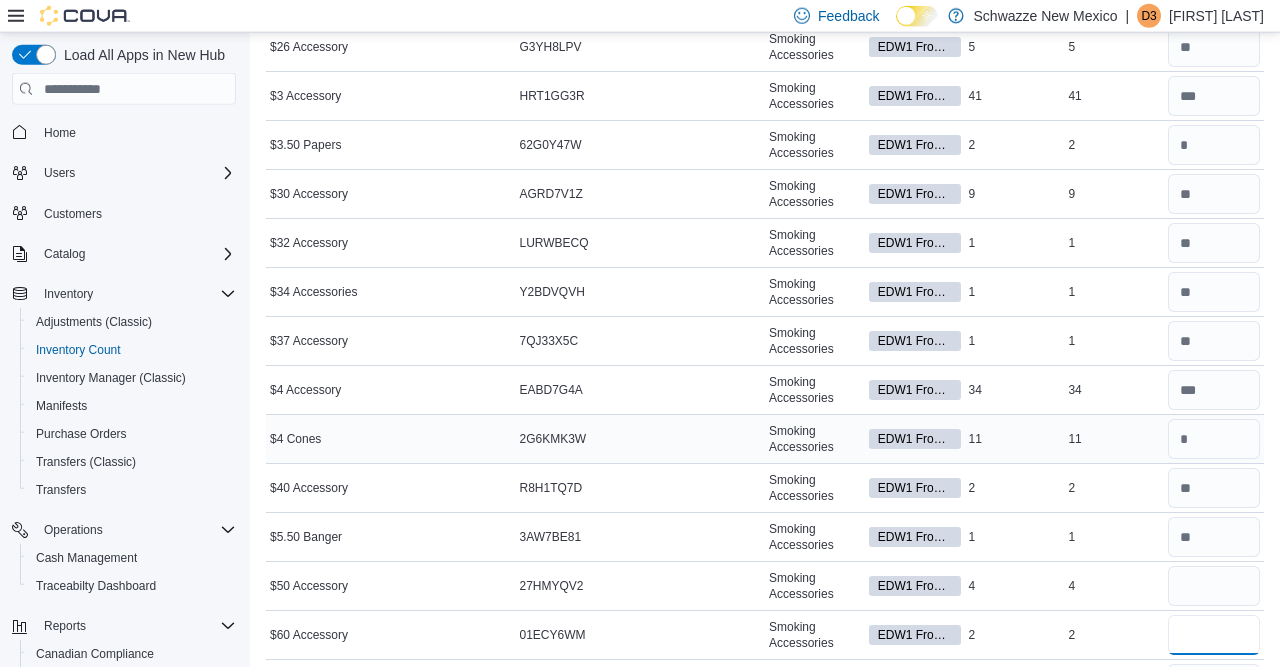type 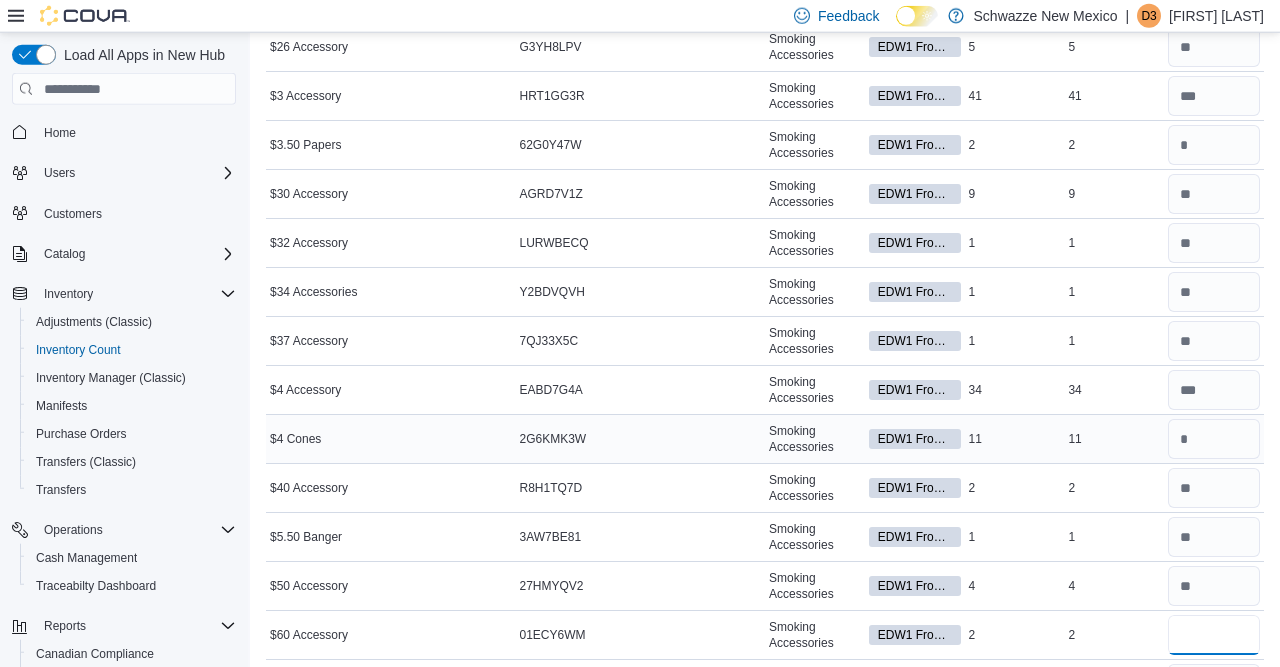 type on "*" 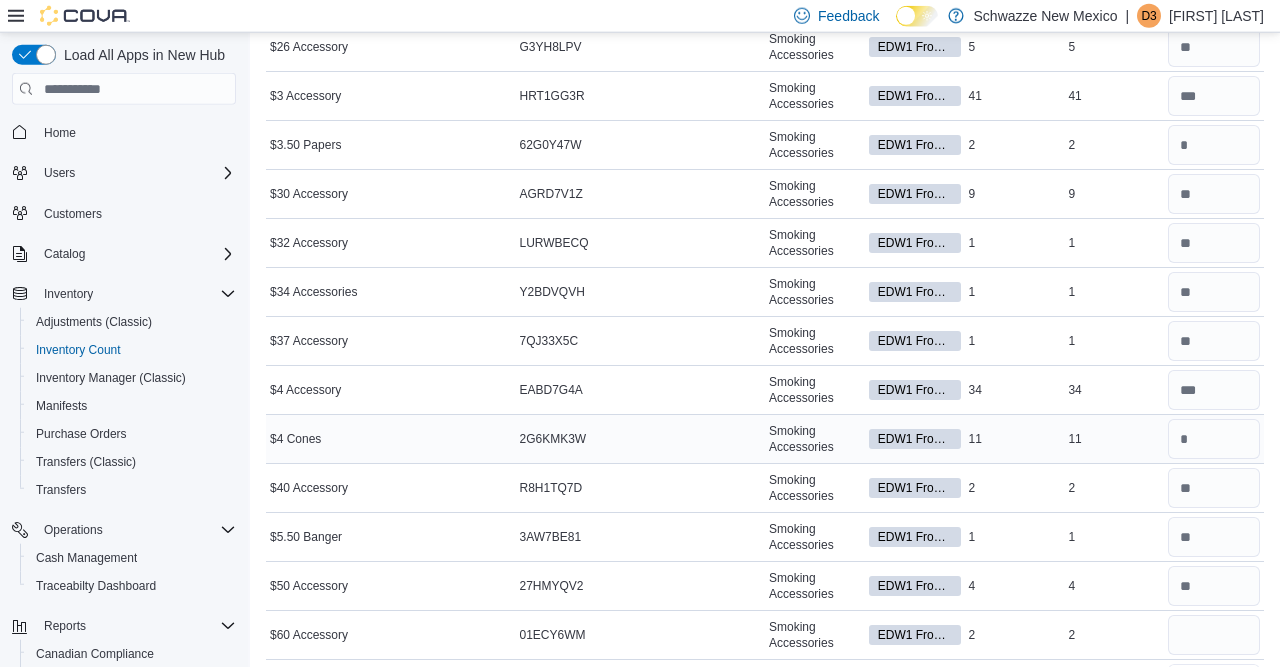 type 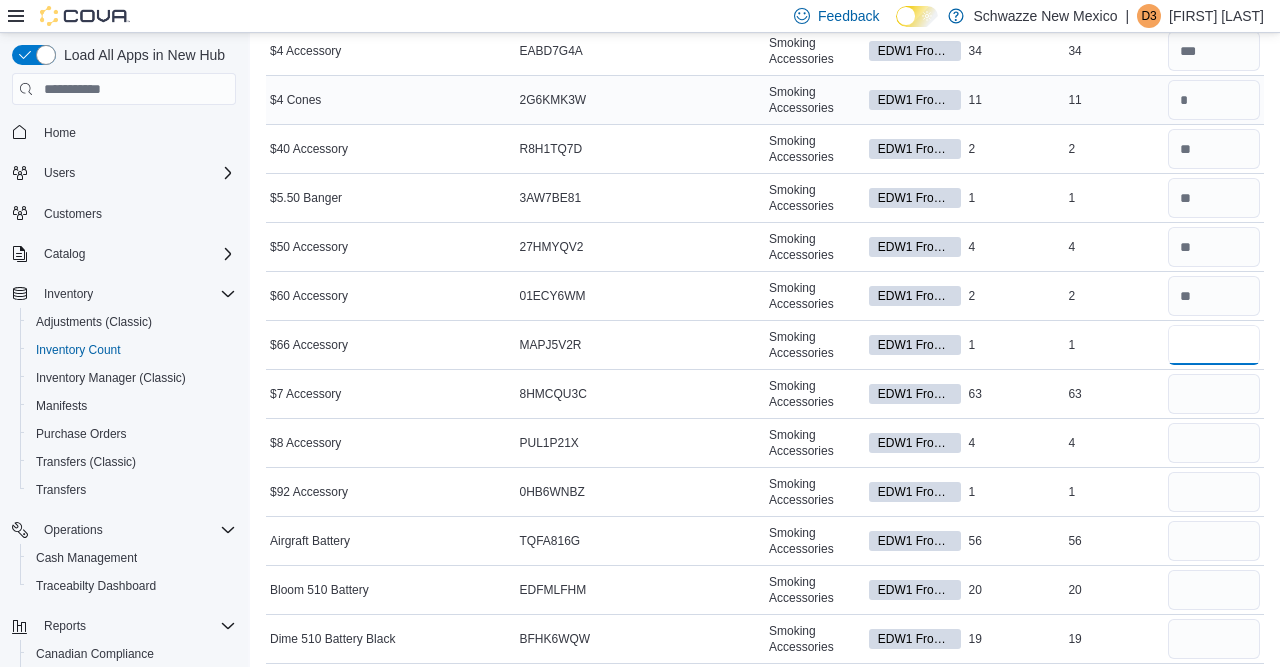 type on "*" 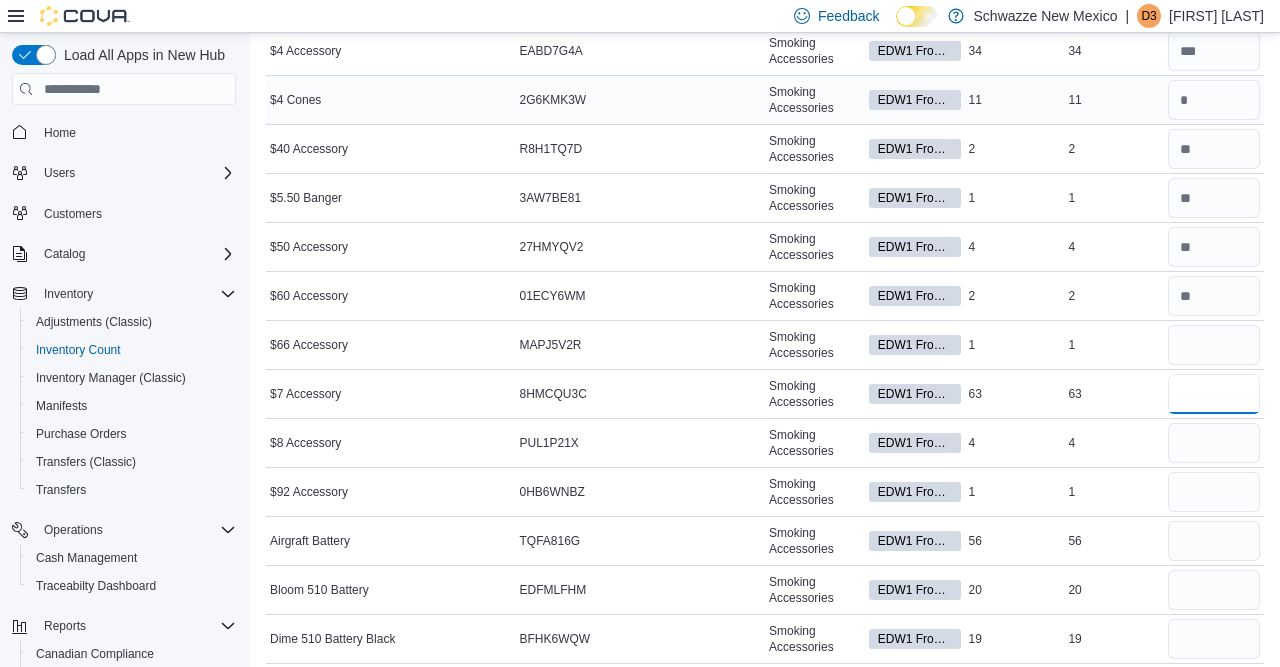 type 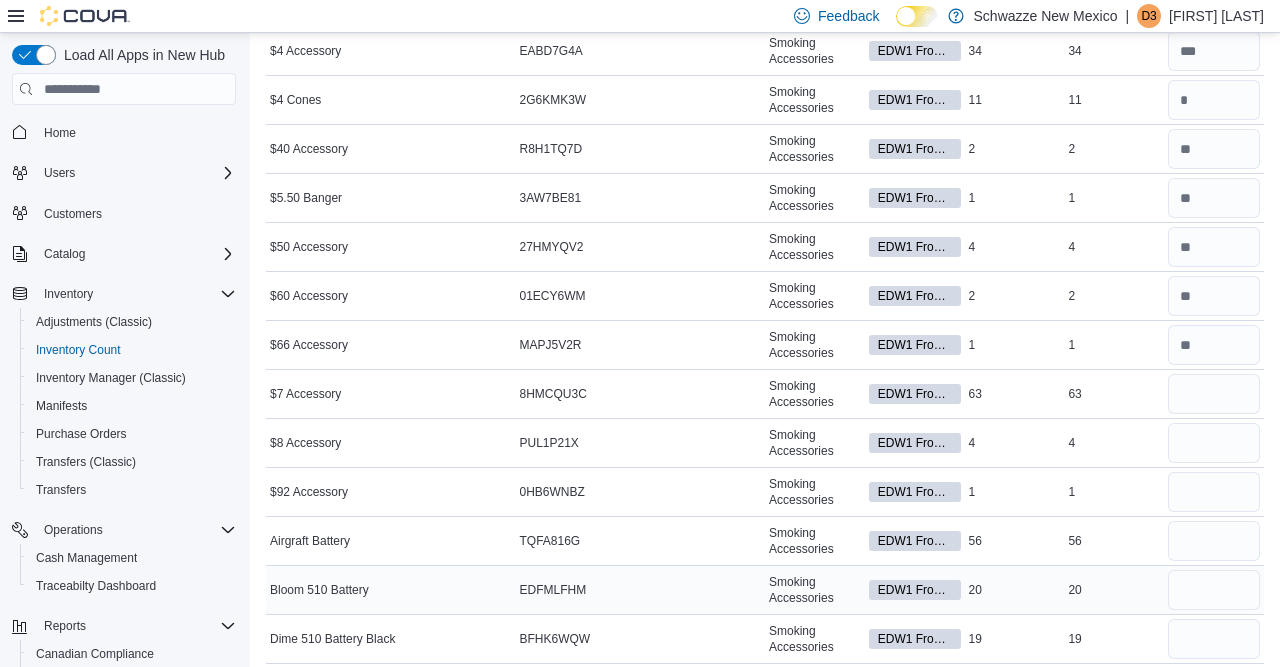 click on "In Stock 20" at bounding box center (1015, 590) 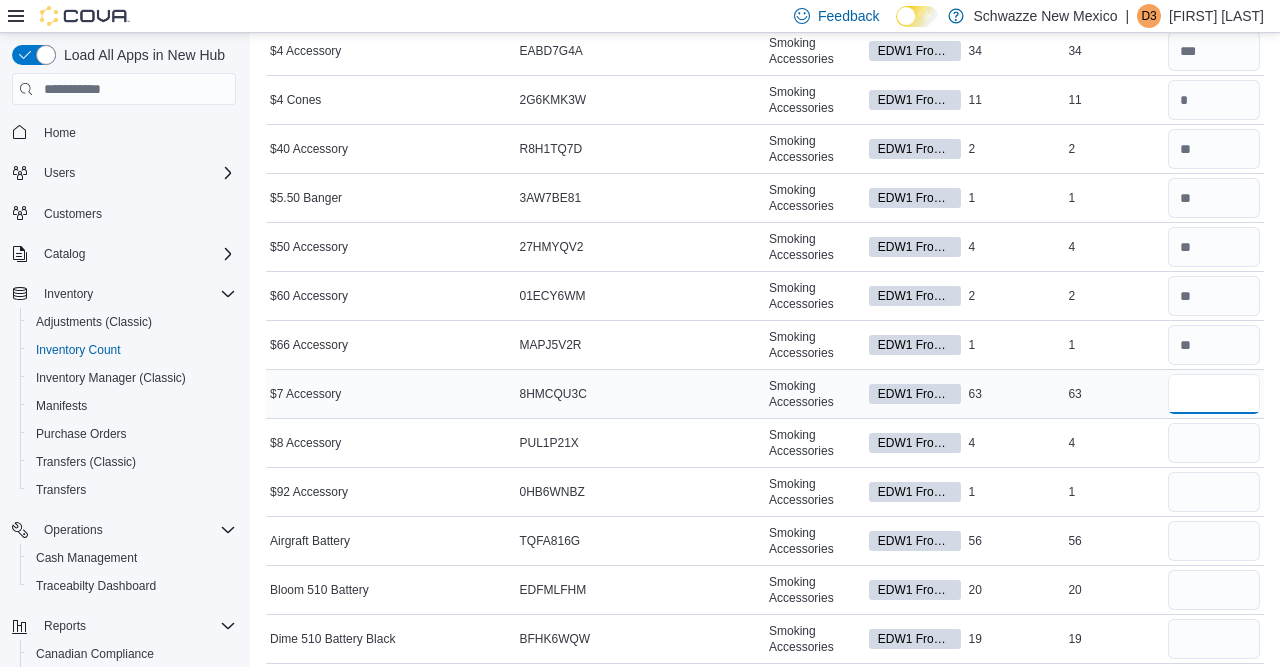 click at bounding box center (1214, 394) 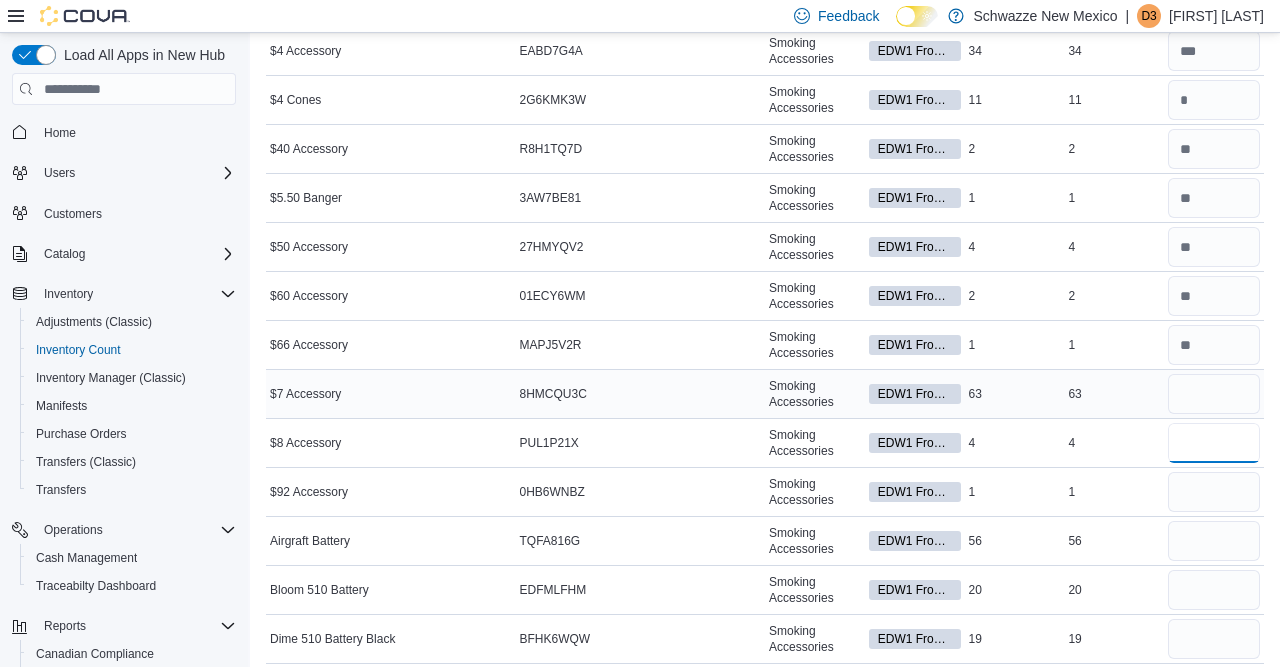 type 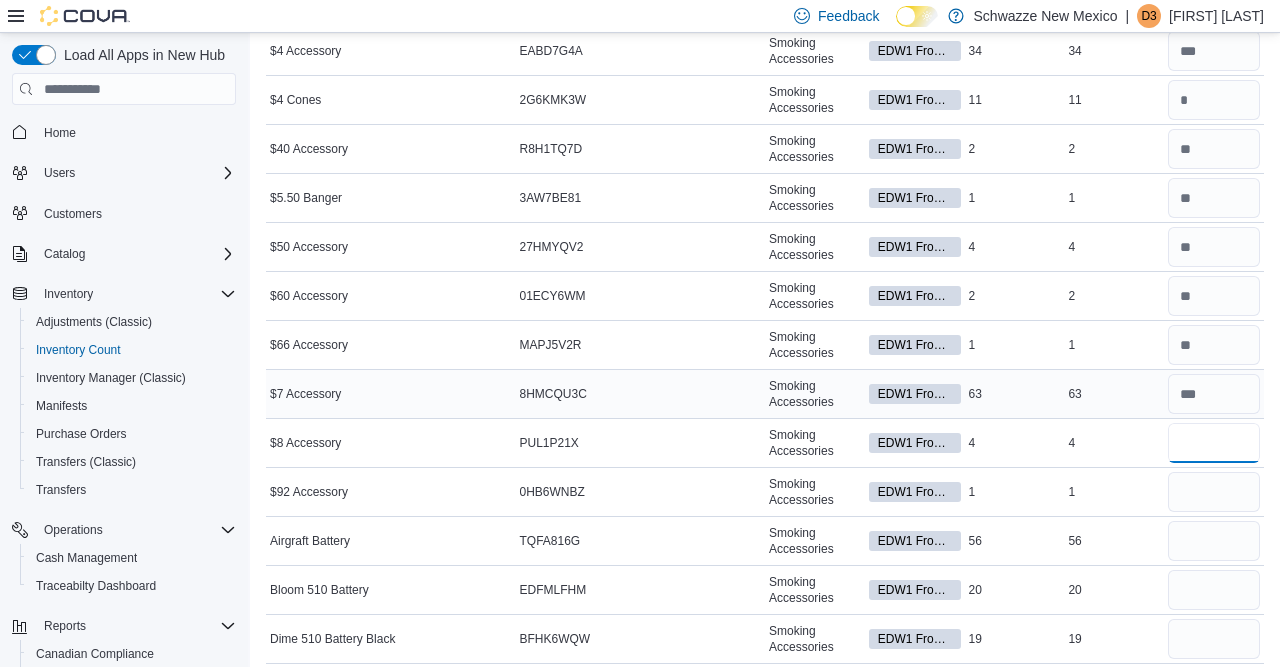 type on "*" 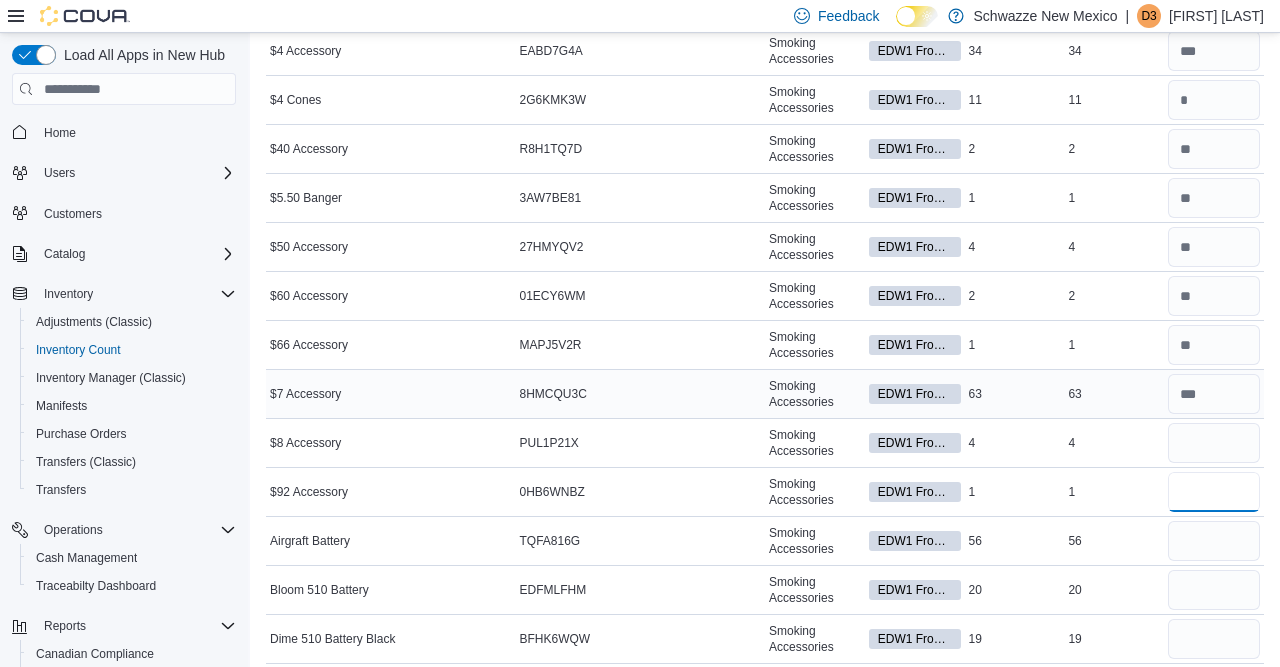 type 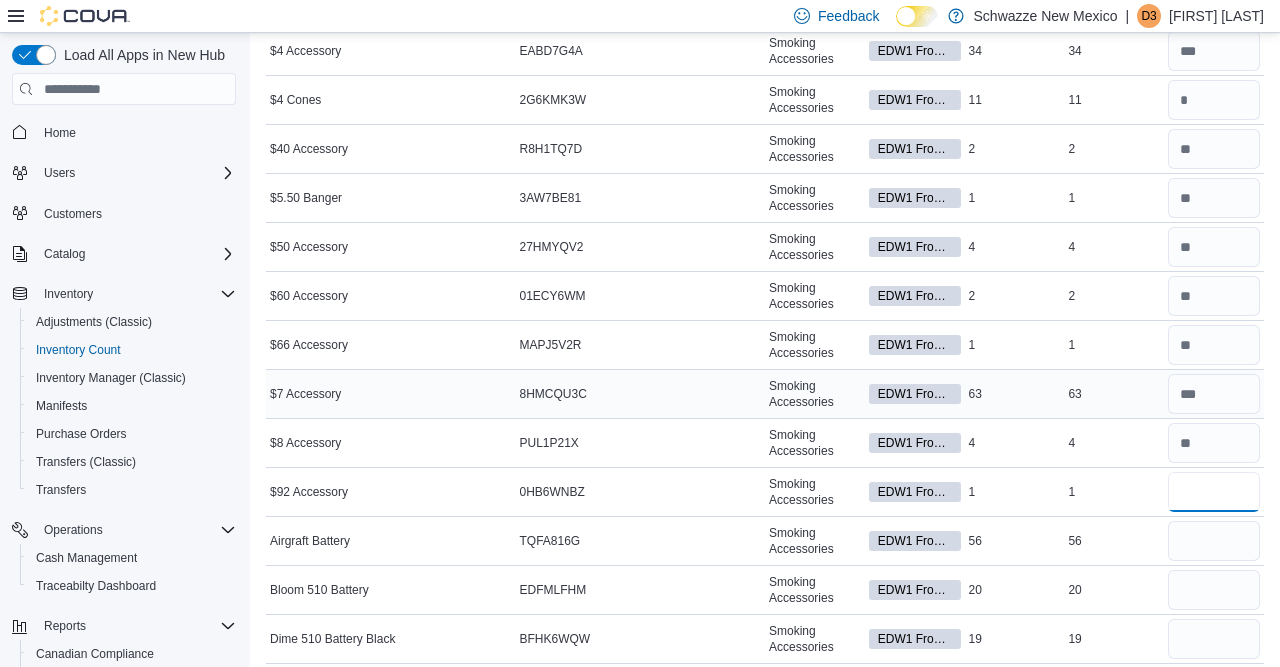 type on "*" 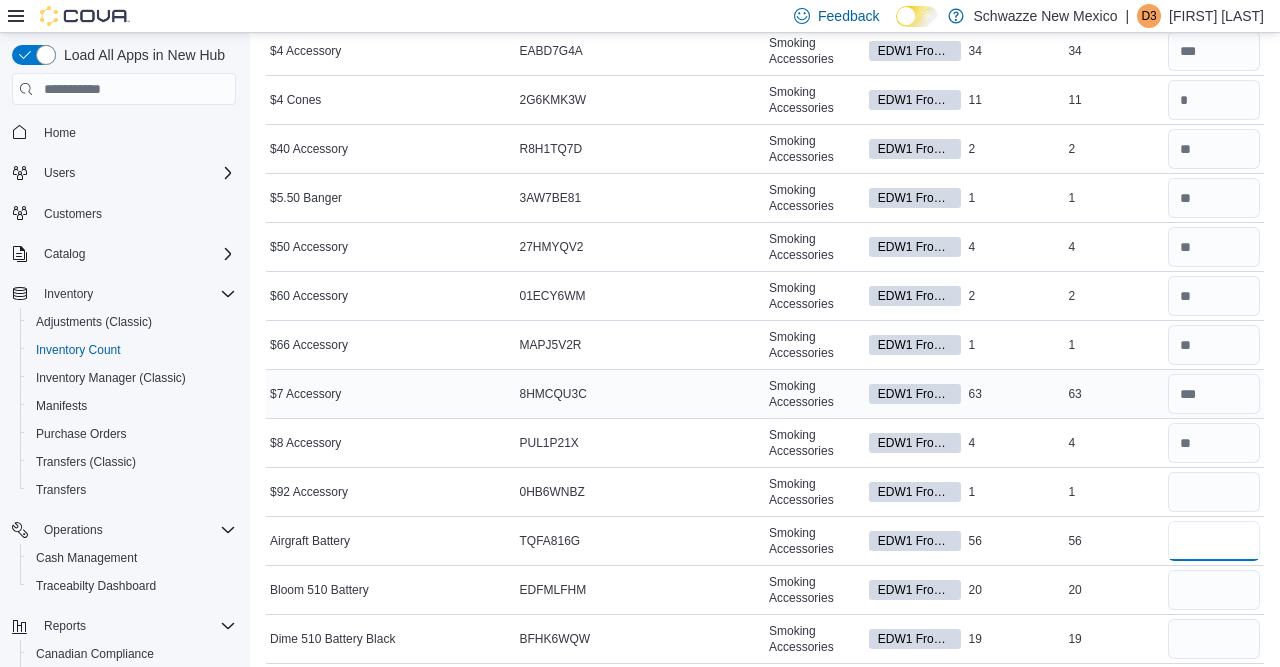 type 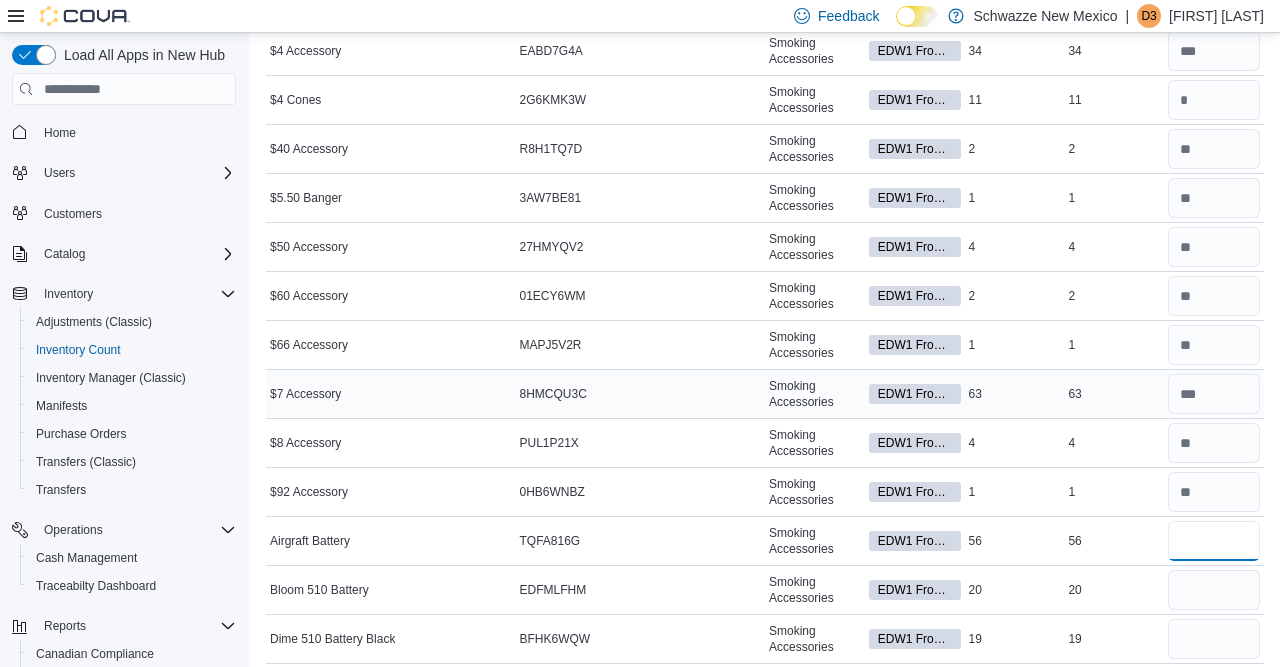 type on "**" 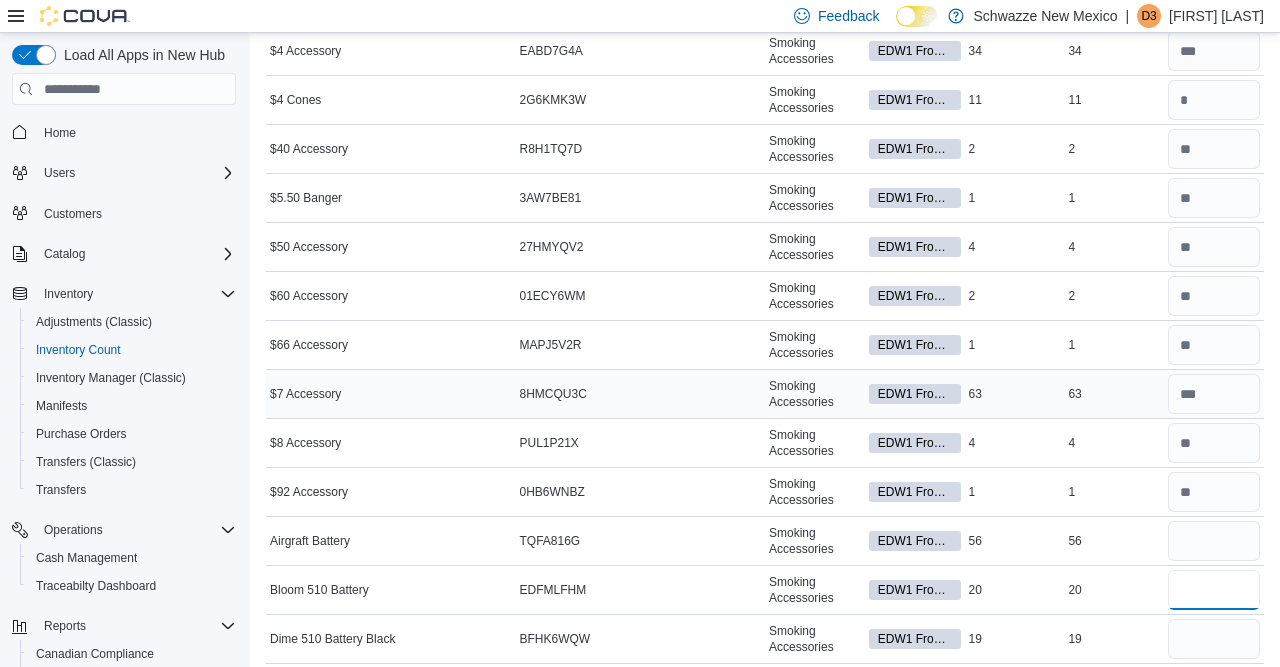 type 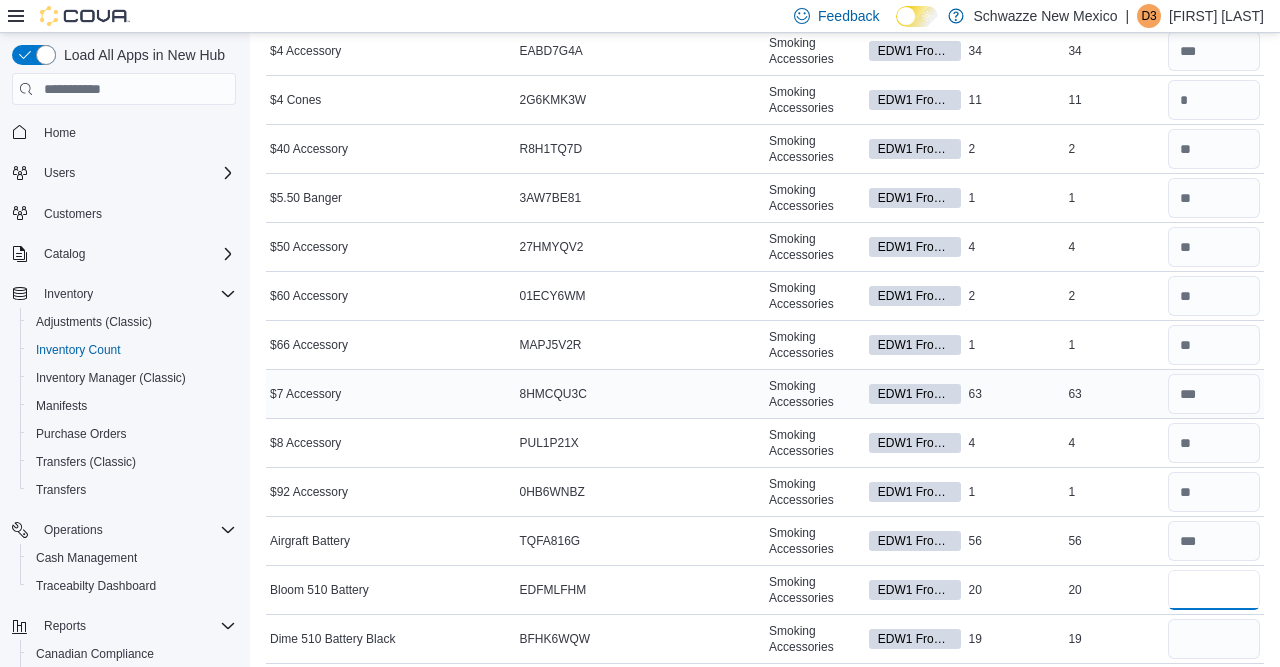 type on "**" 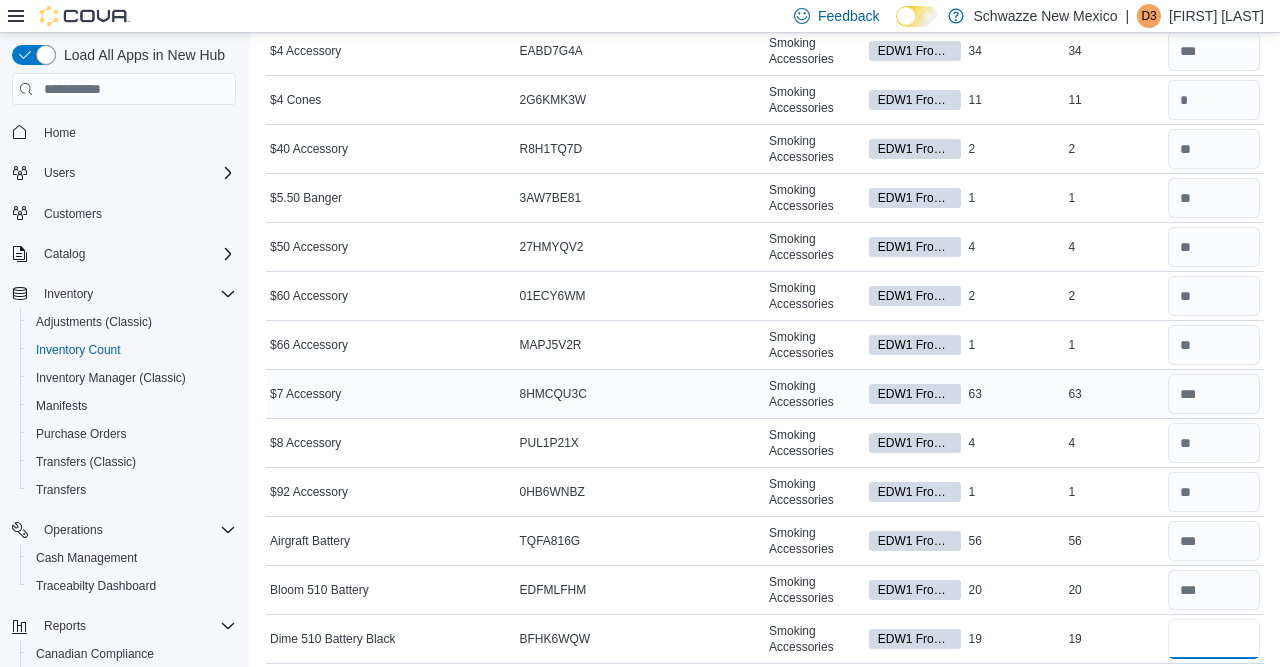 type 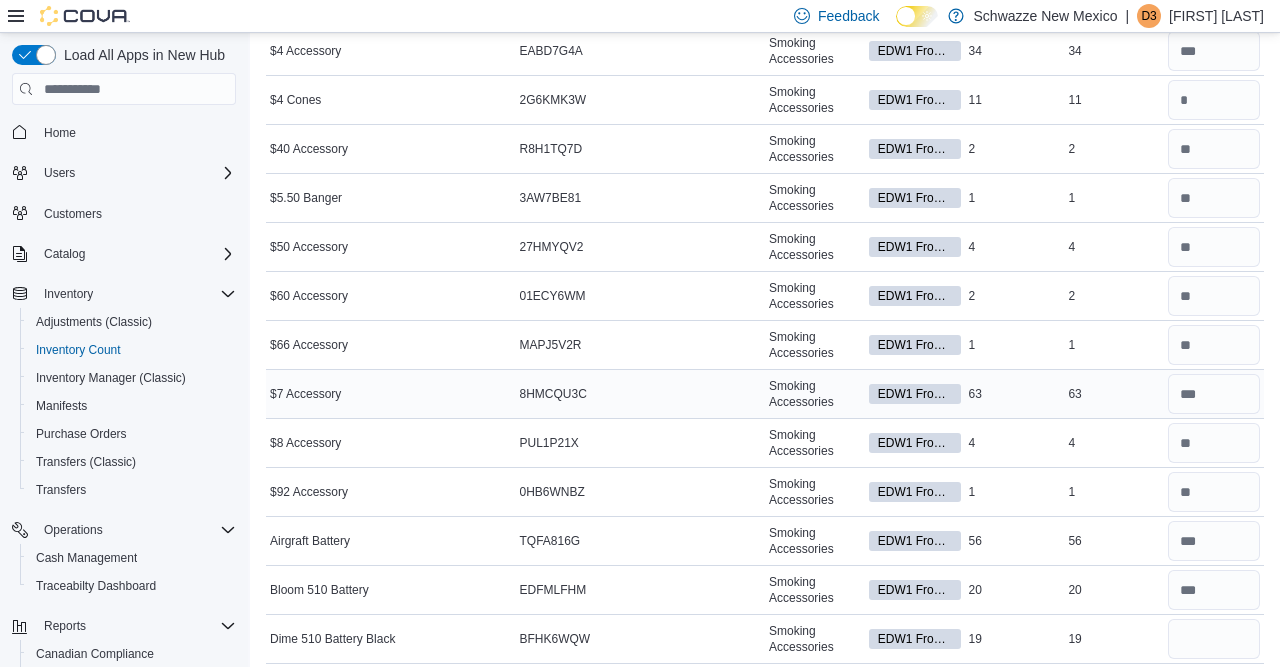 type 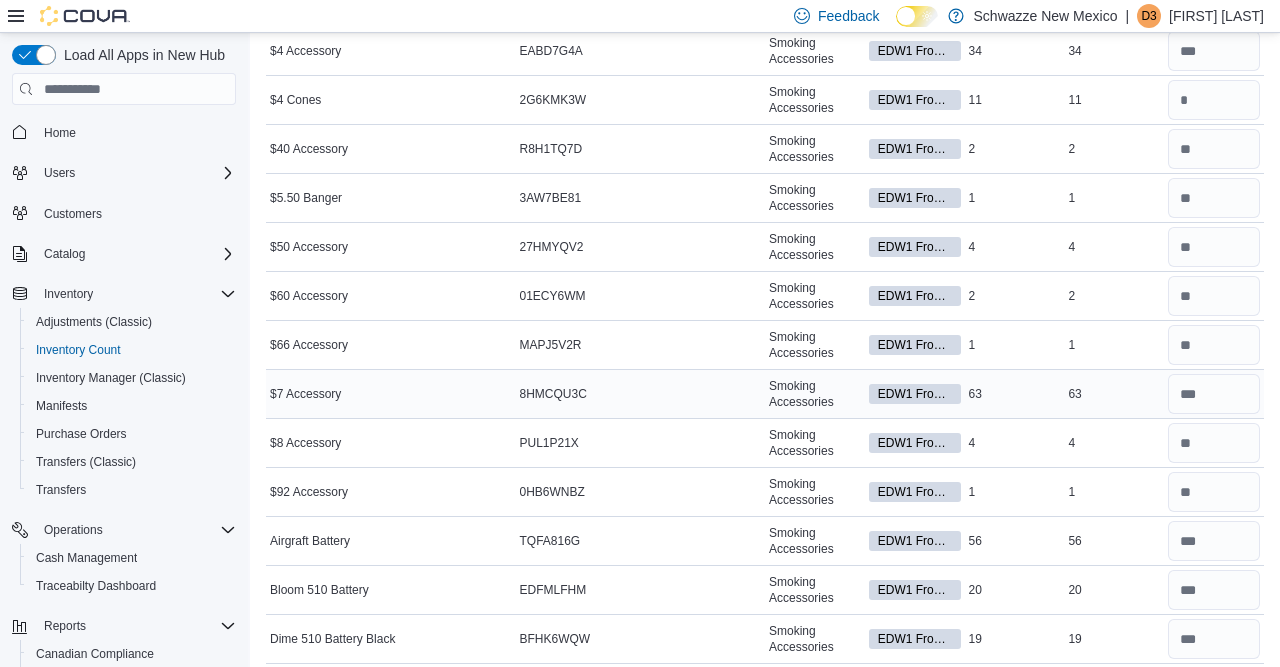 scroll, scrollTop: 1880, scrollLeft: 0, axis: vertical 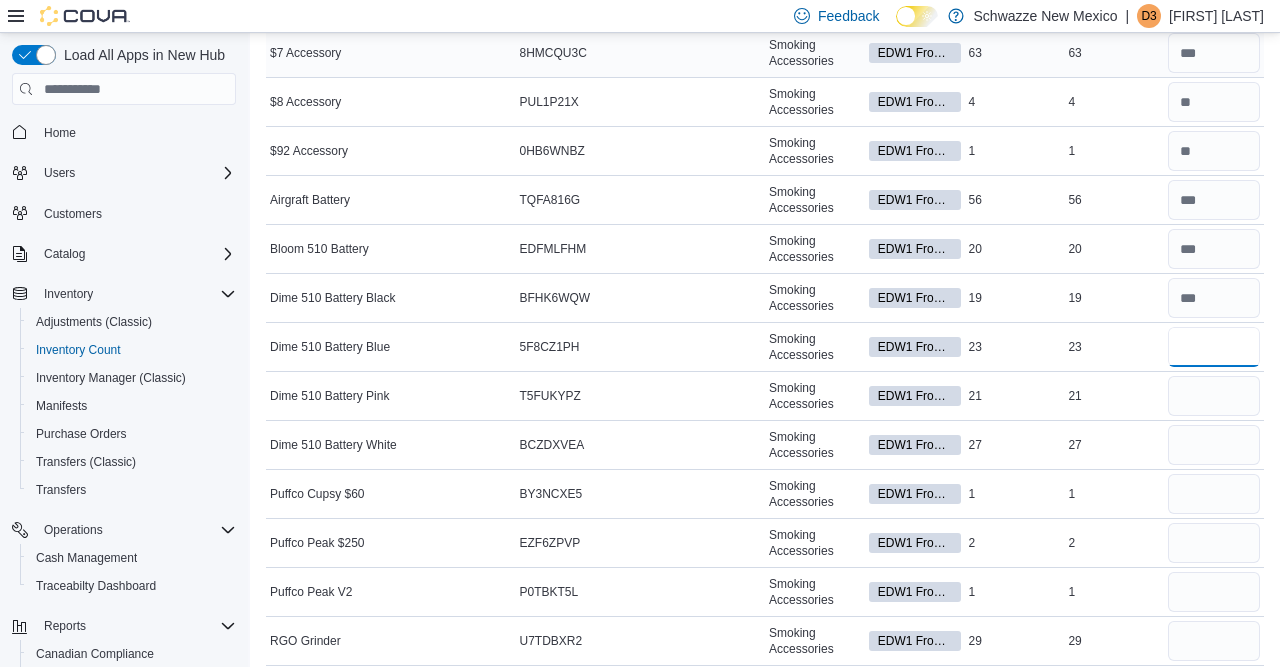 type on "**" 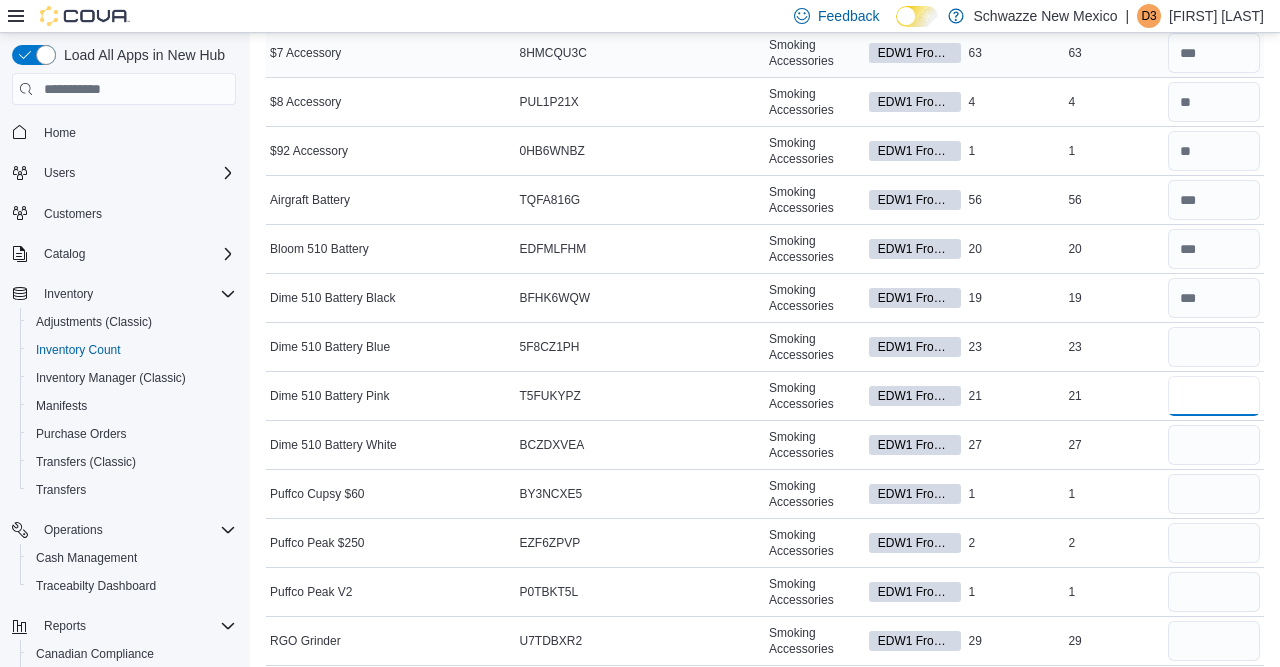 type 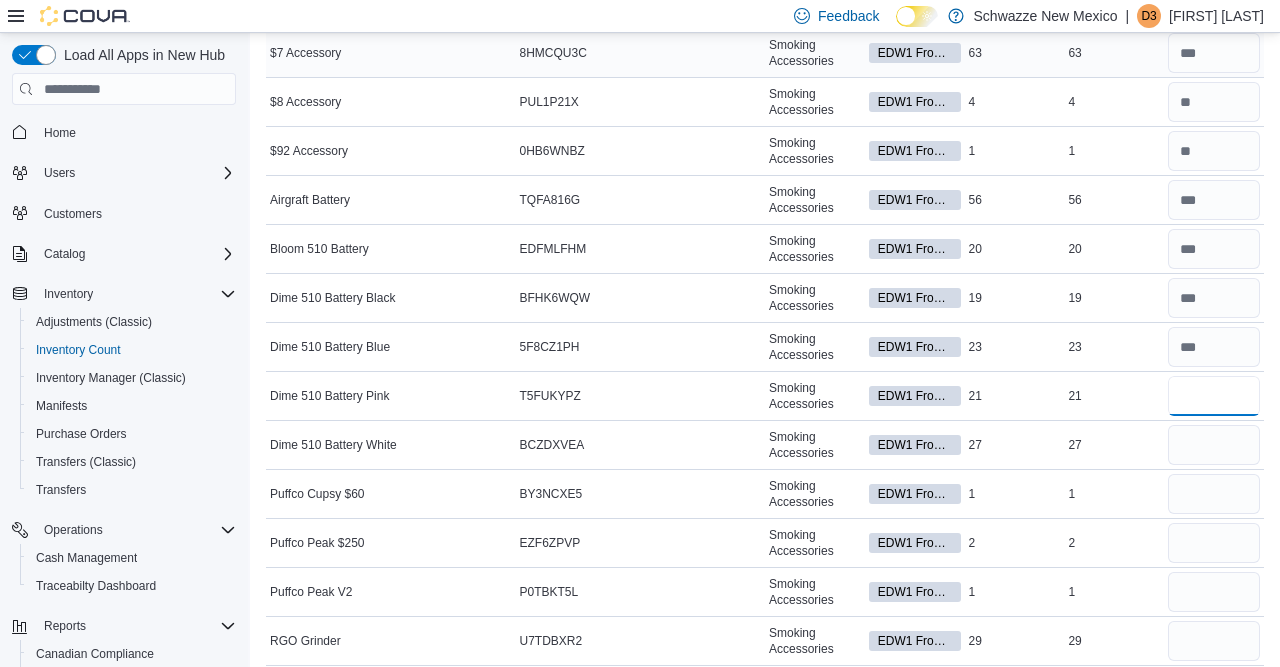 type on "**" 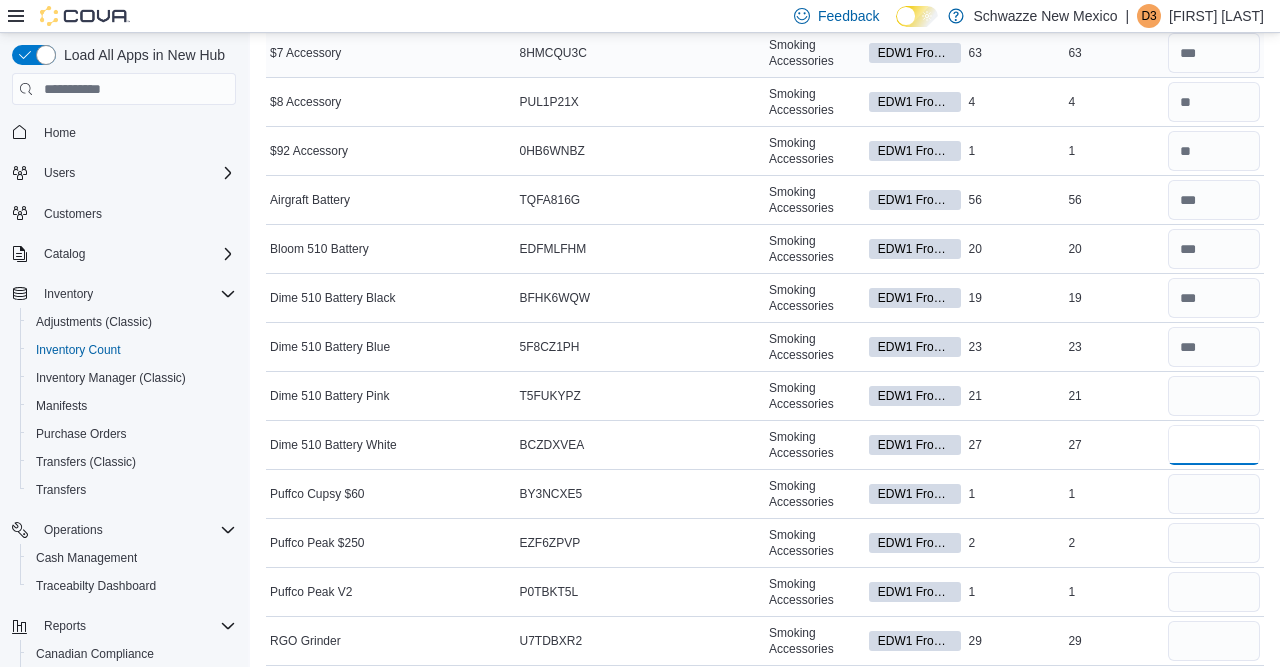 type 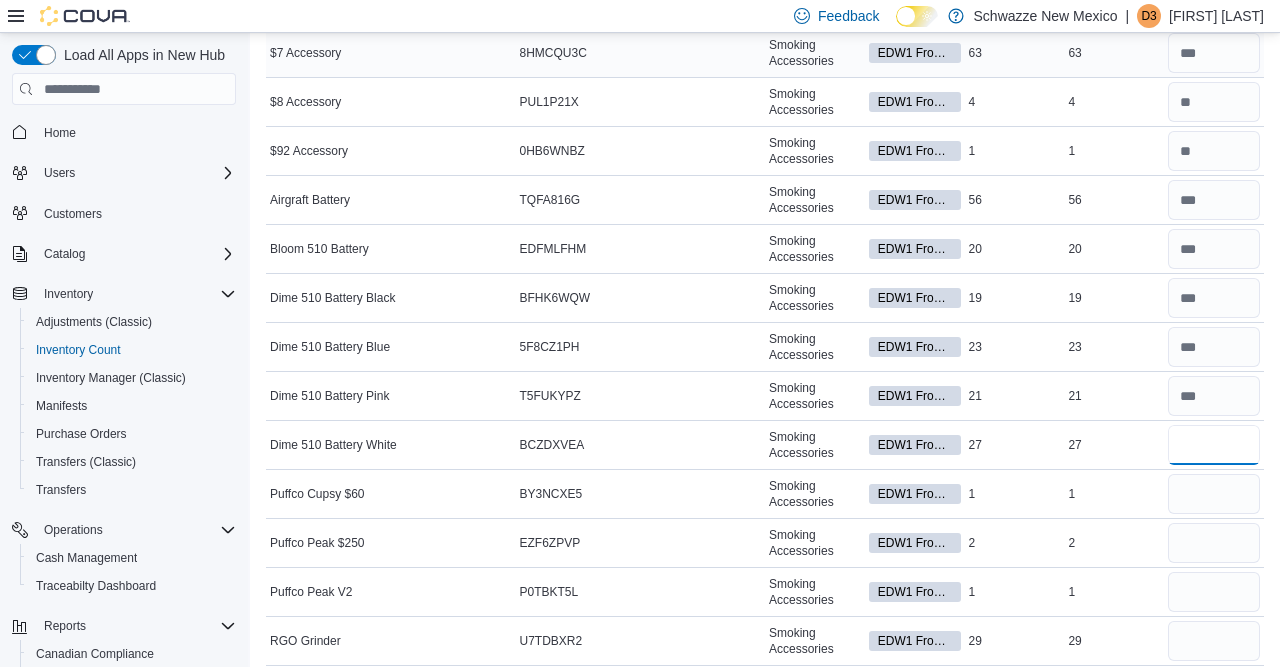 type on "**" 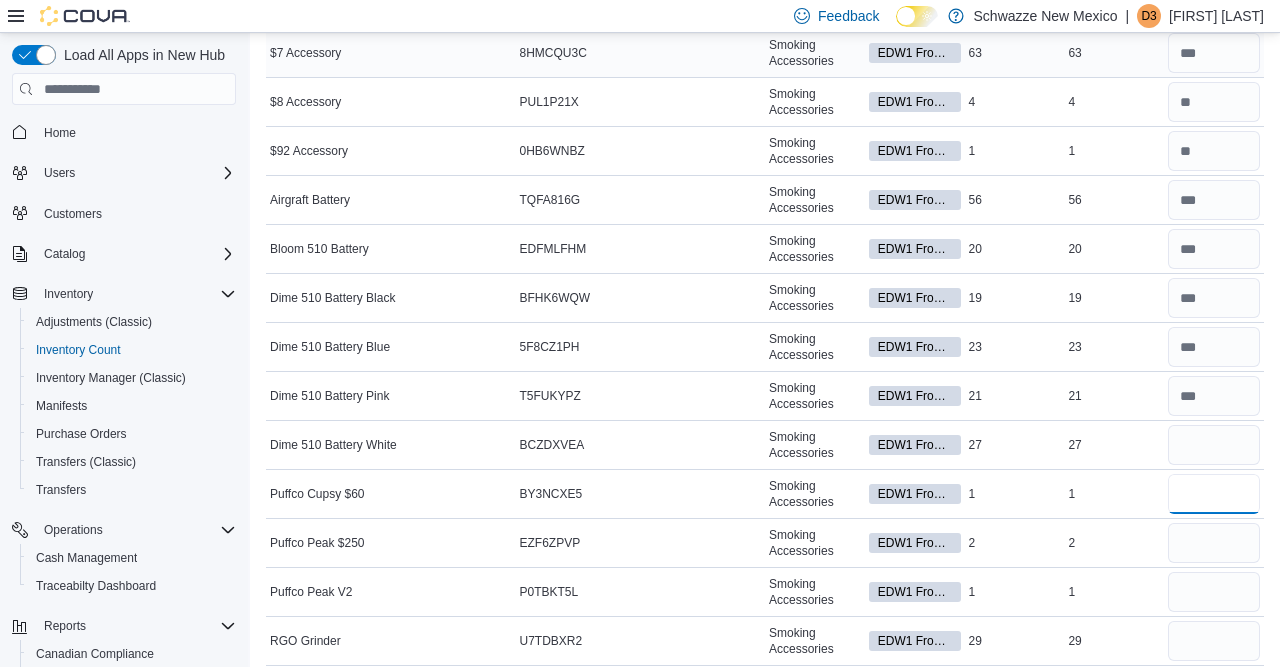 type 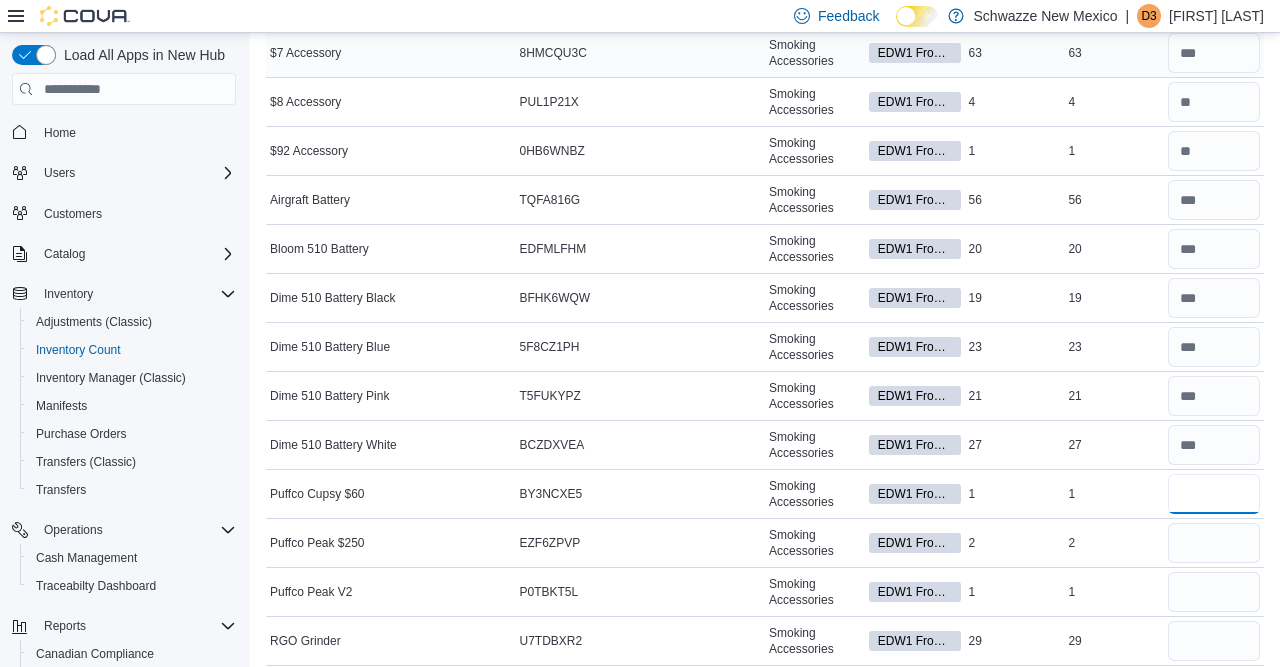 type on "*" 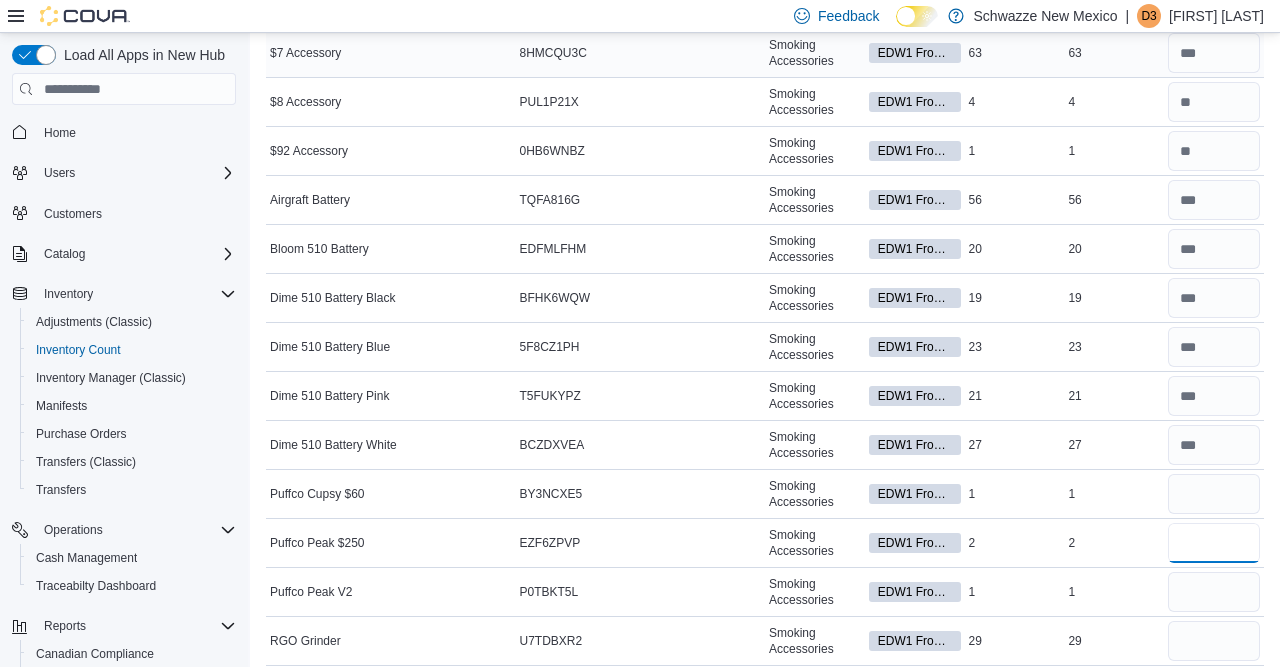 type 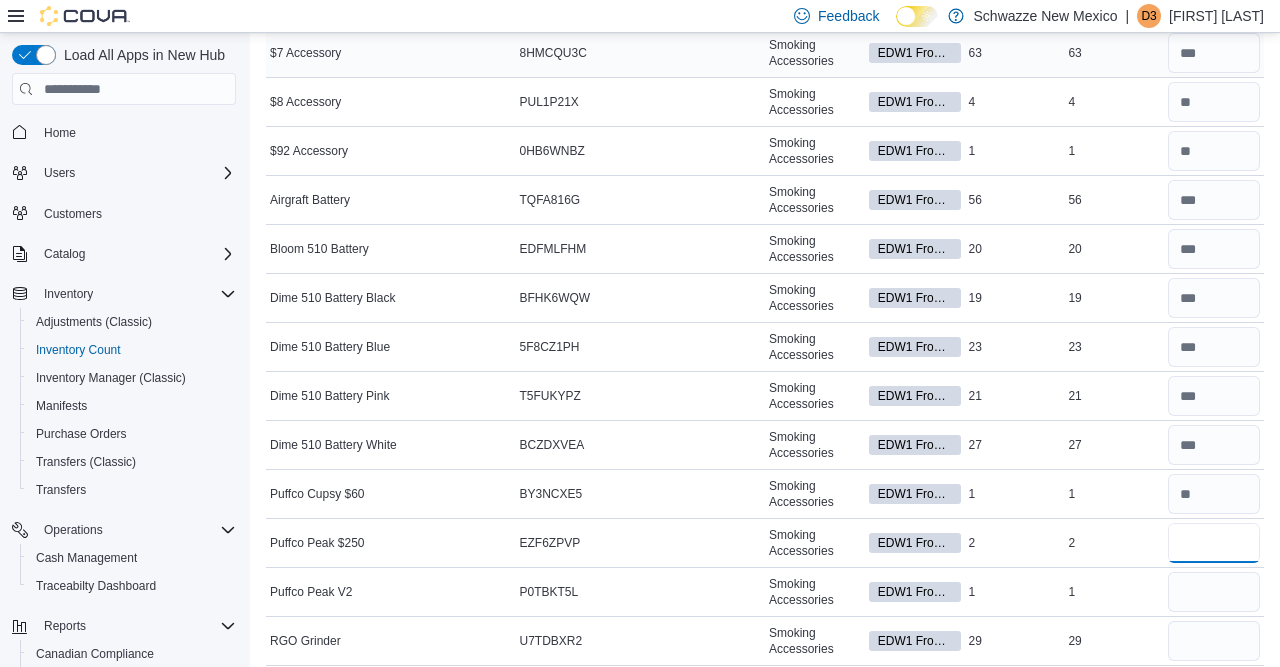 type on "*" 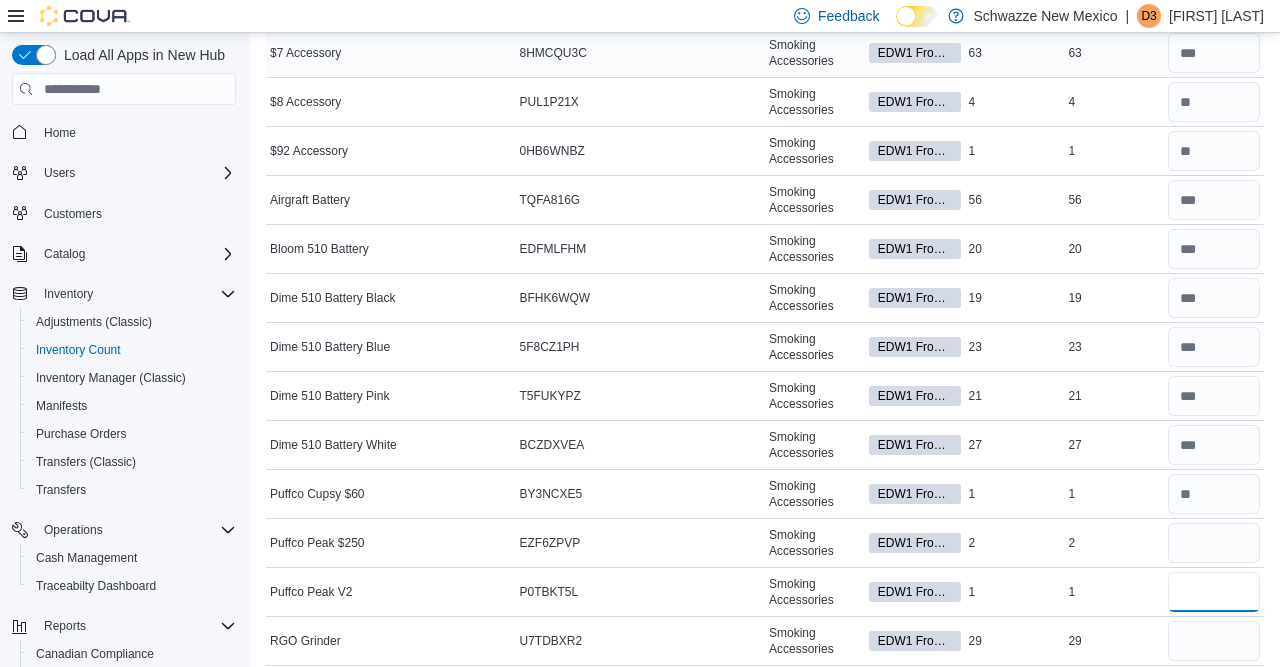 type 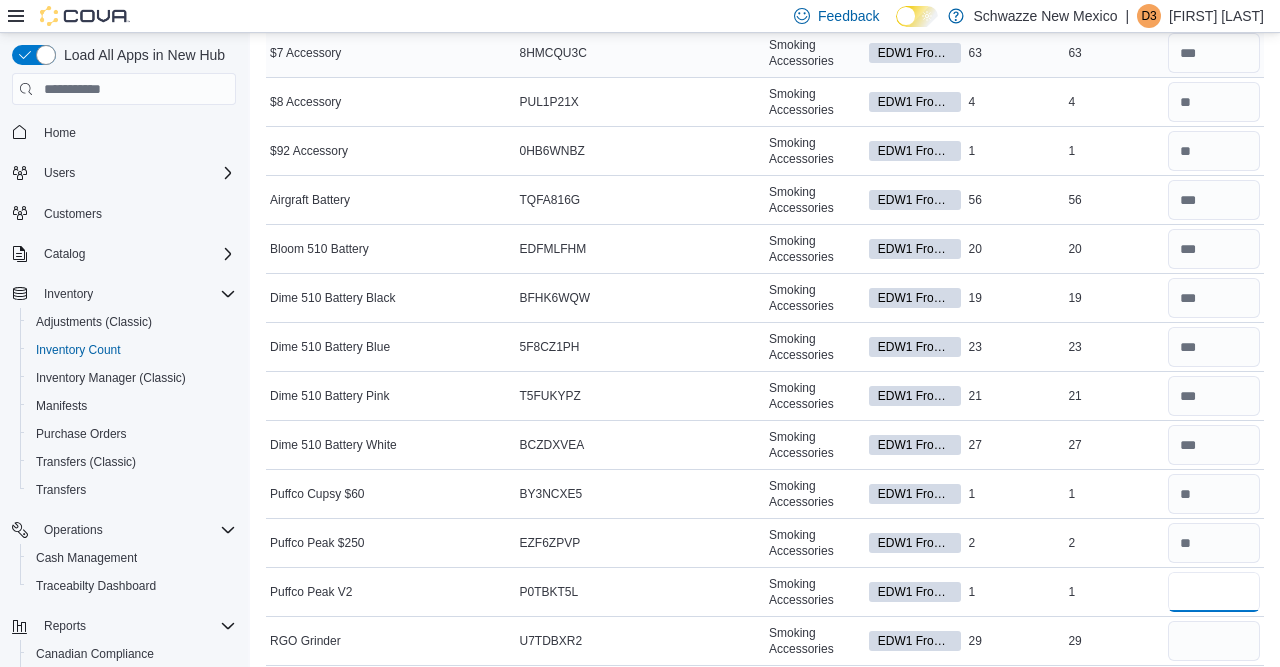 type on "*" 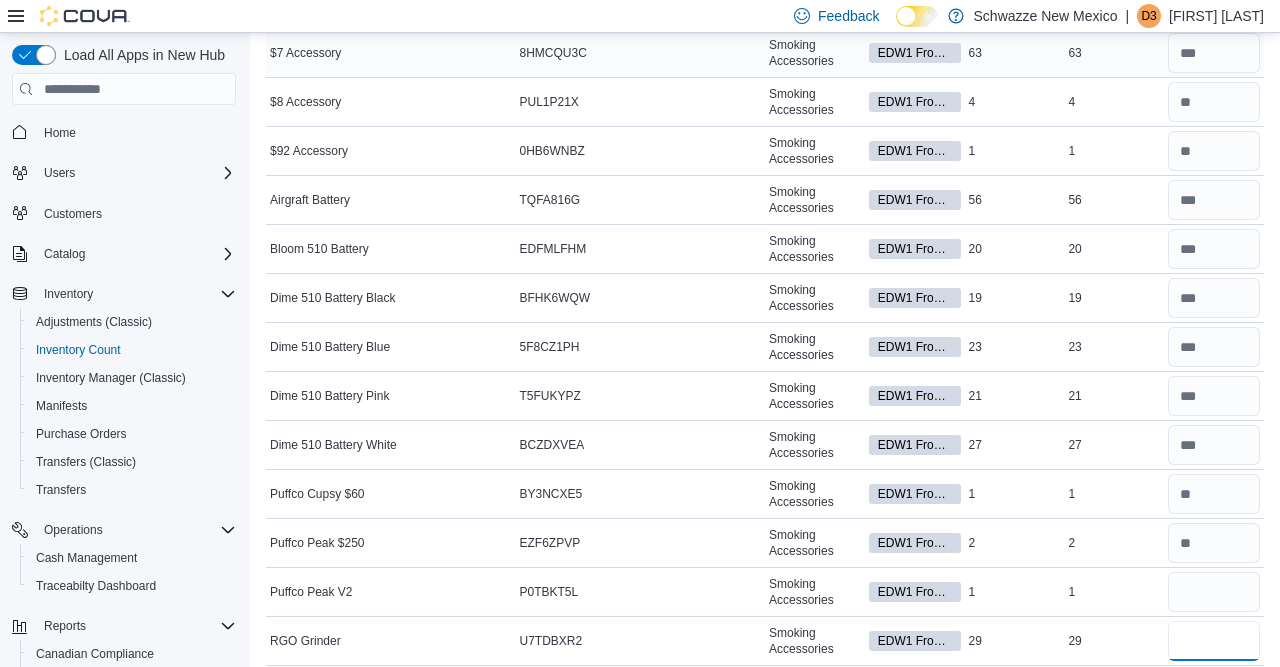 type 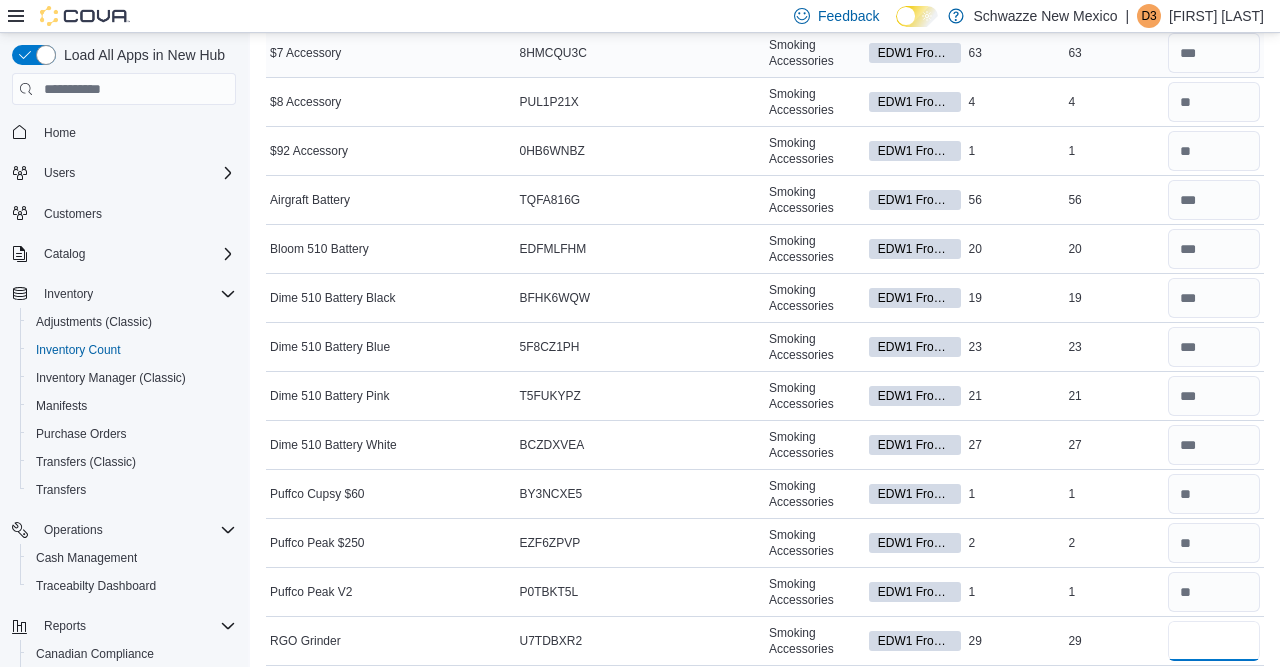 type on "**" 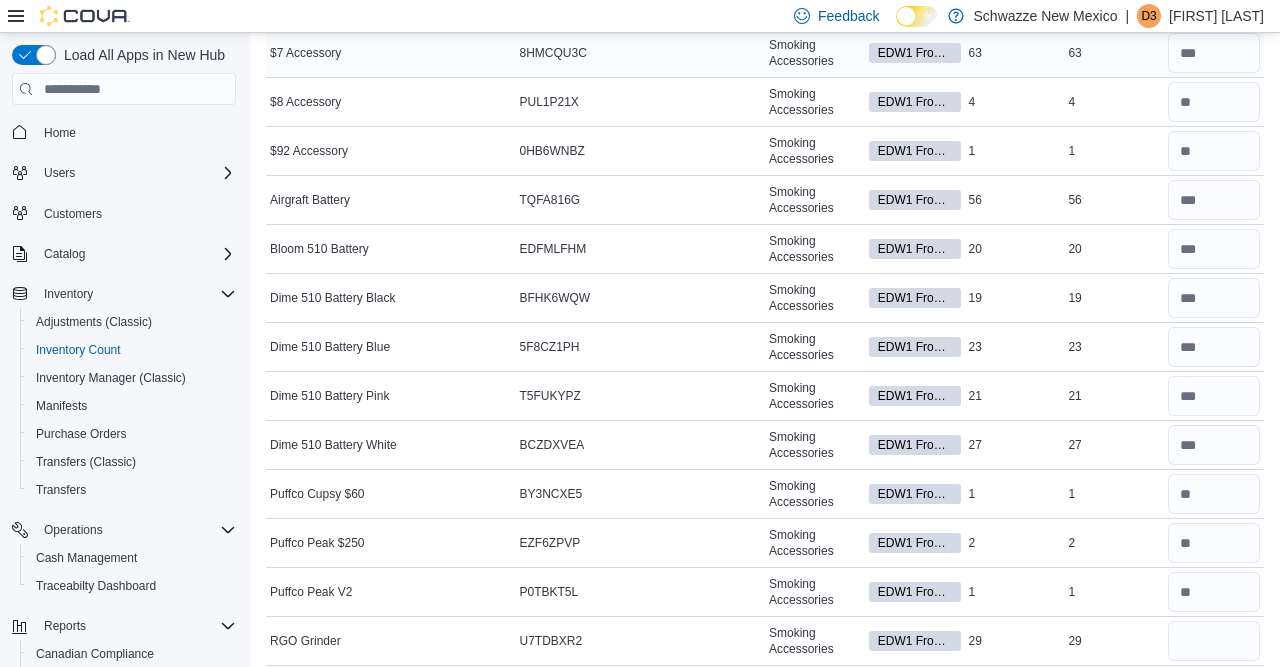 type 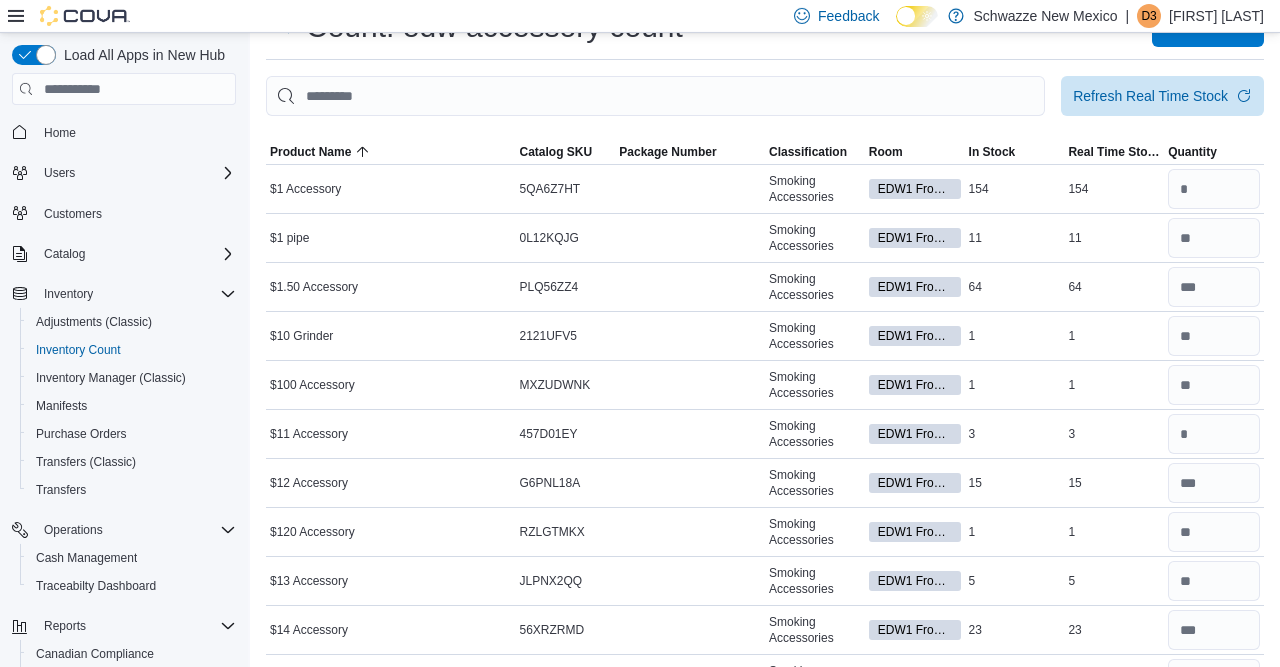 scroll, scrollTop: 0, scrollLeft: 0, axis: both 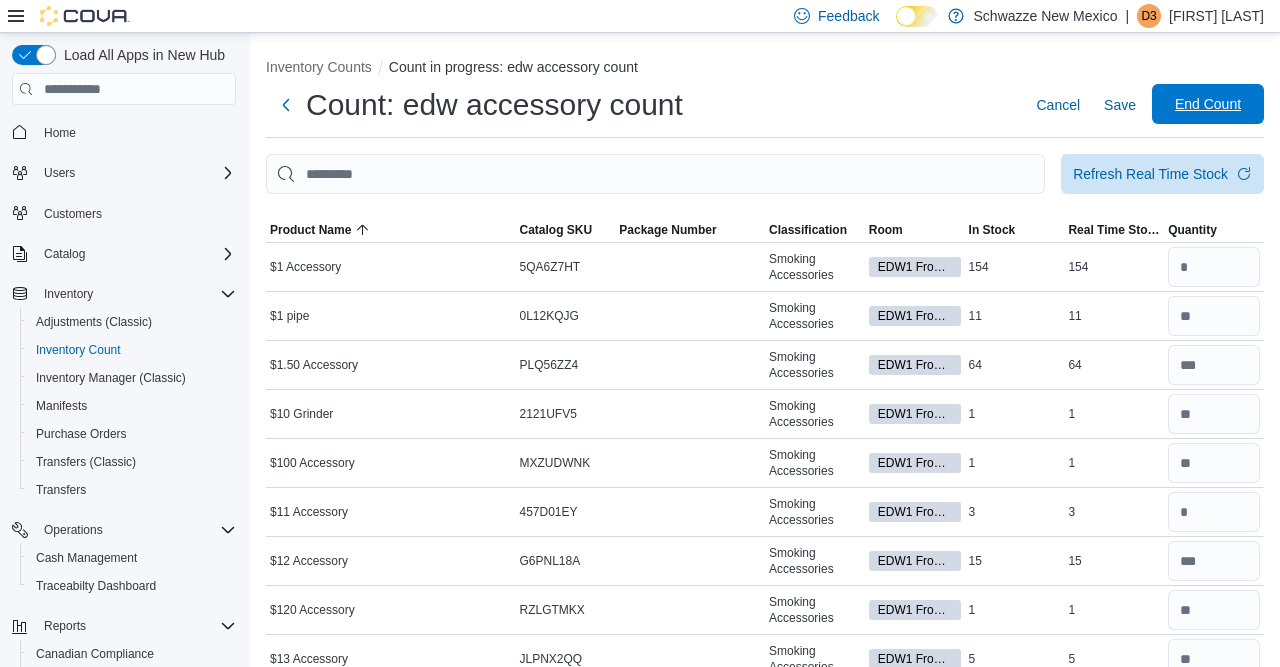click on "End Count" at bounding box center [1208, 104] 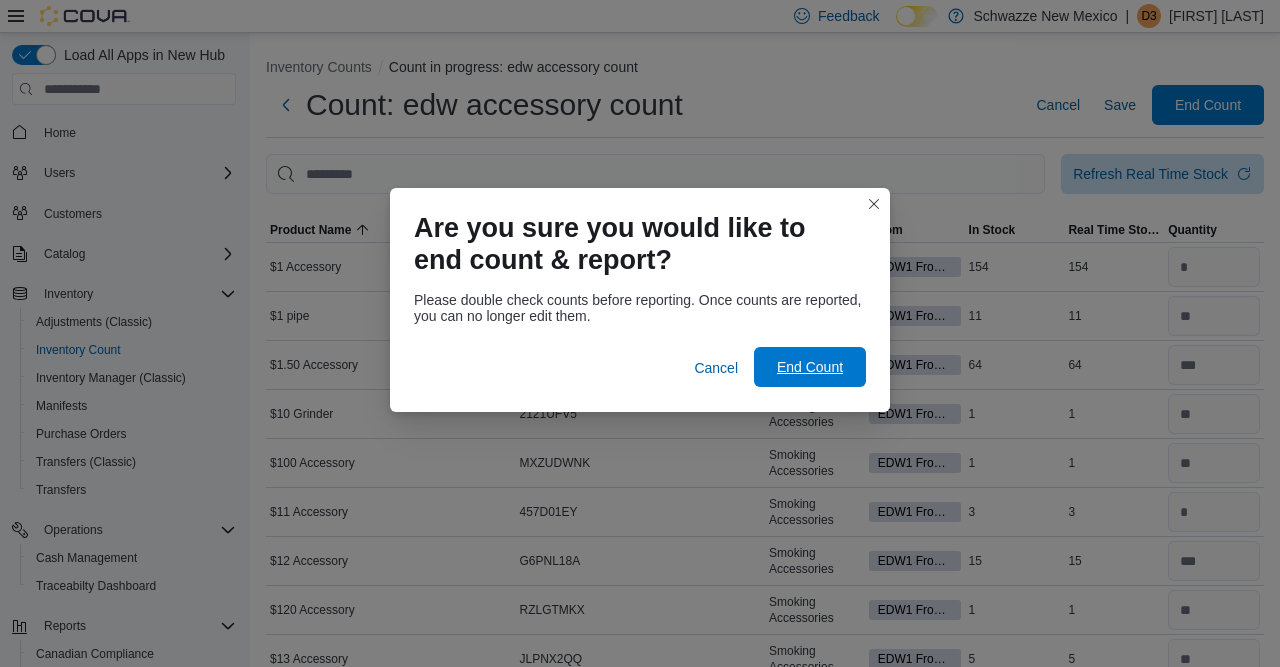 click on "End Count" at bounding box center (810, 367) 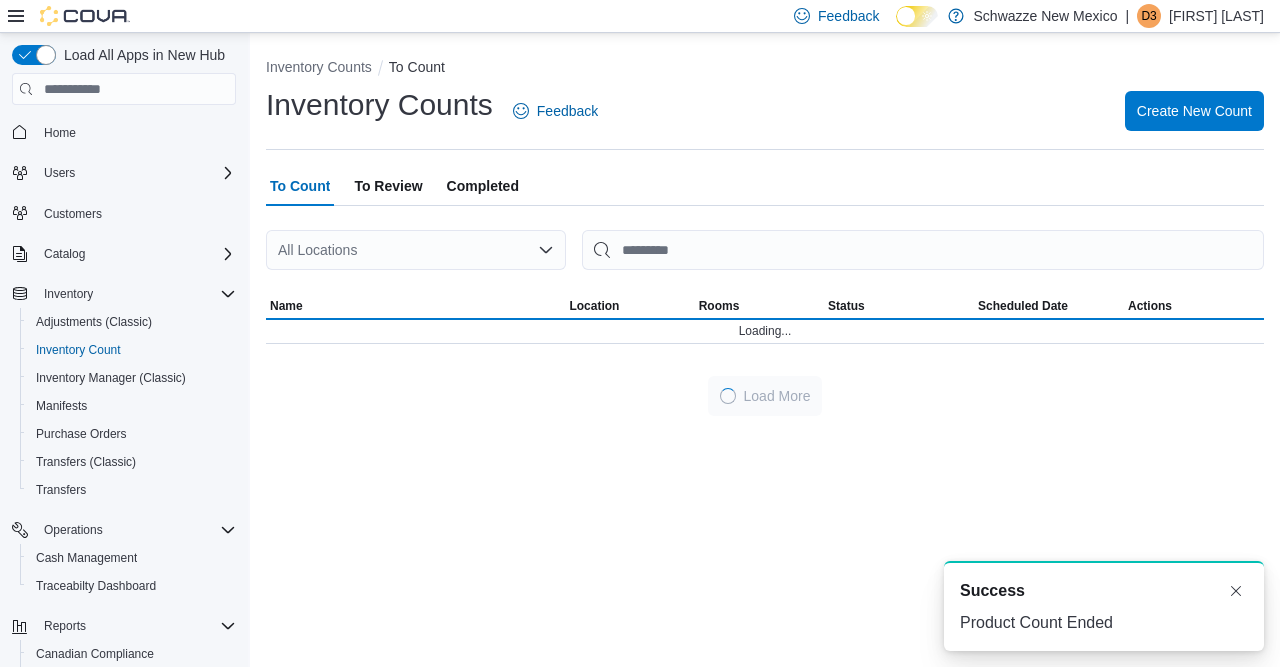 scroll, scrollTop: 0, scrollLeft: 0, axis: both 